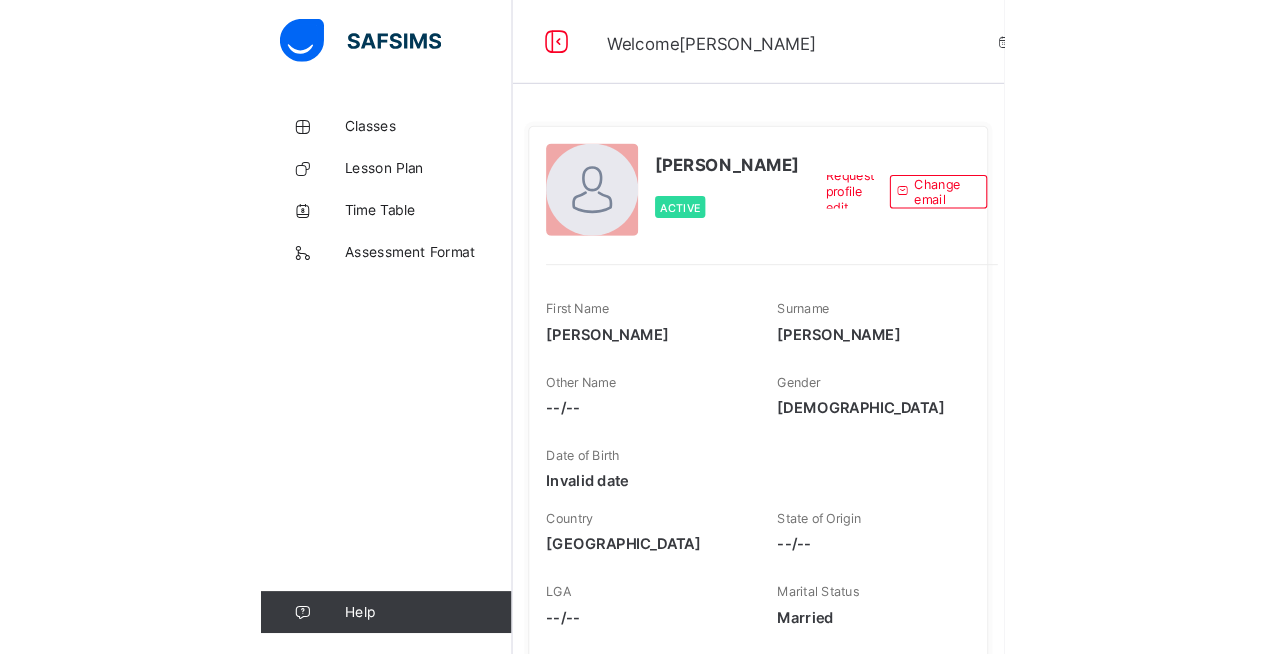scroll, scrollTop: 0, scrollLeft: 0, axis: both 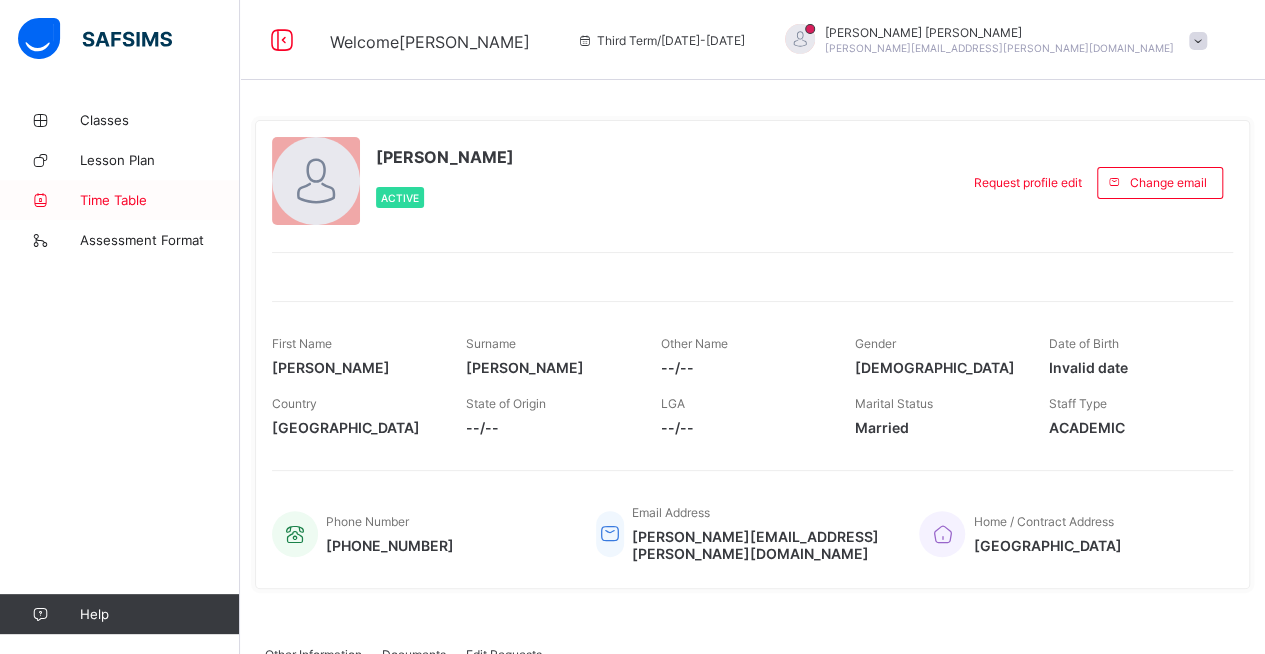 click on "Time Table" at bounding box center (160, 200) 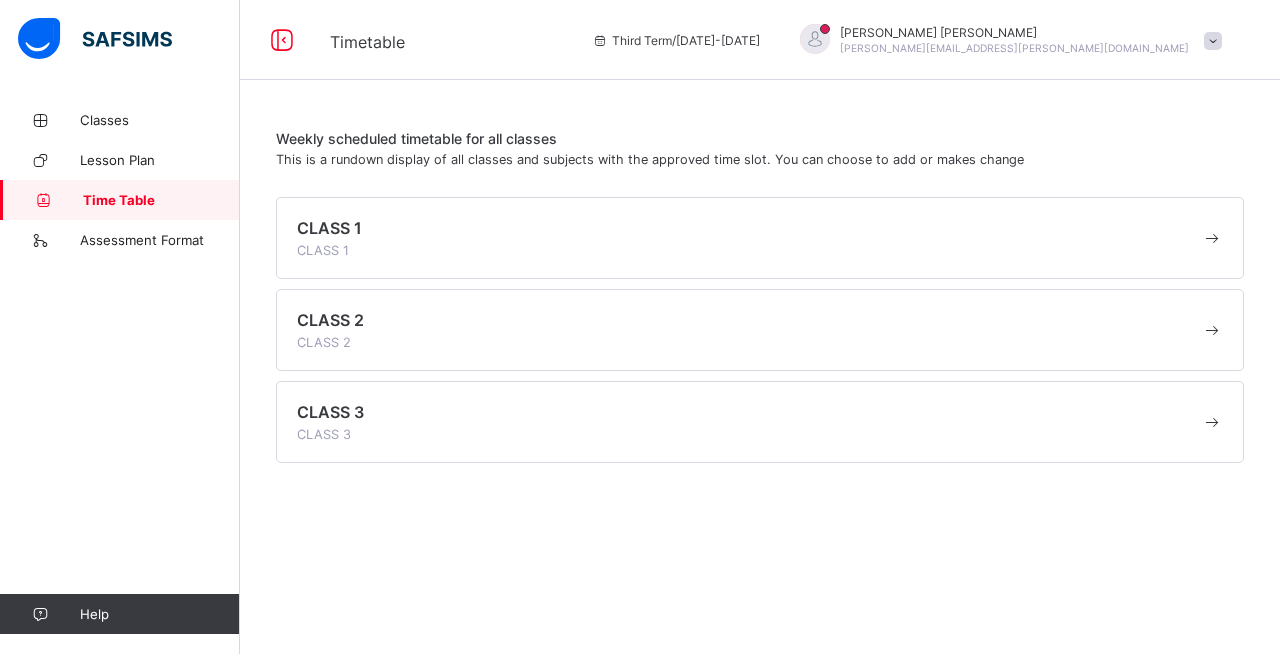 click on "CLASS 1" at bounding box center [329, 228] 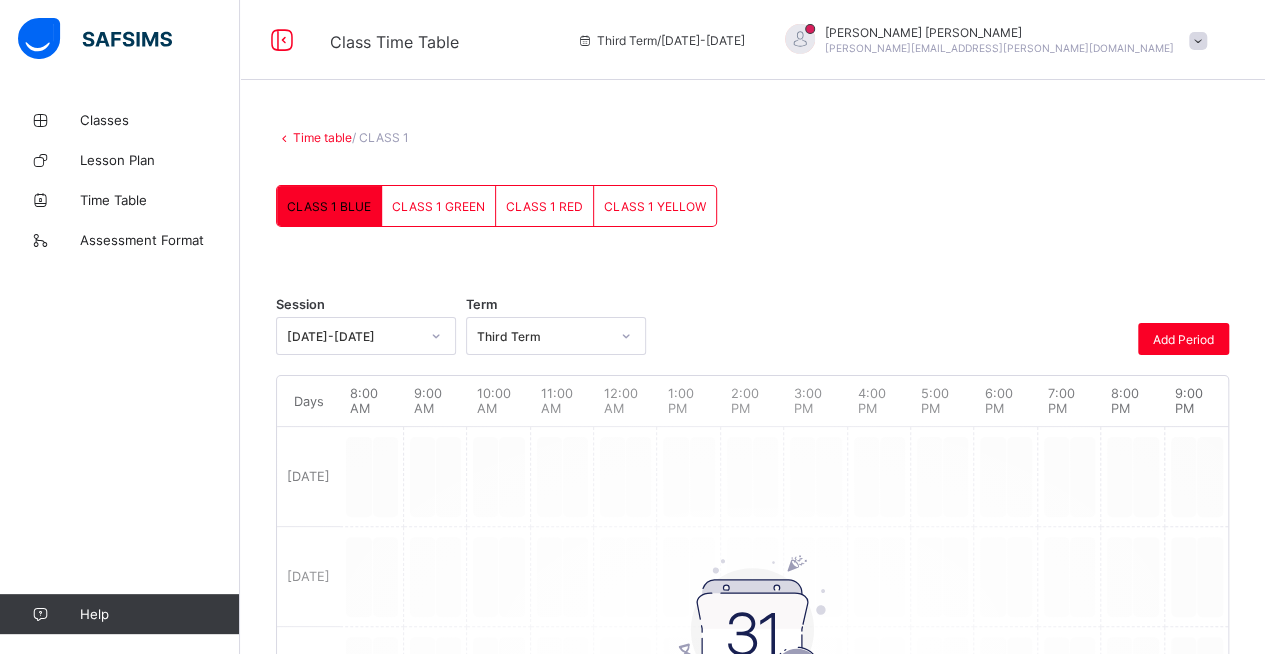 click on "No Schedule Found You have not created any schedule yet for your classes, click the button below to get started   Add period" at bounding box center (752, 645) 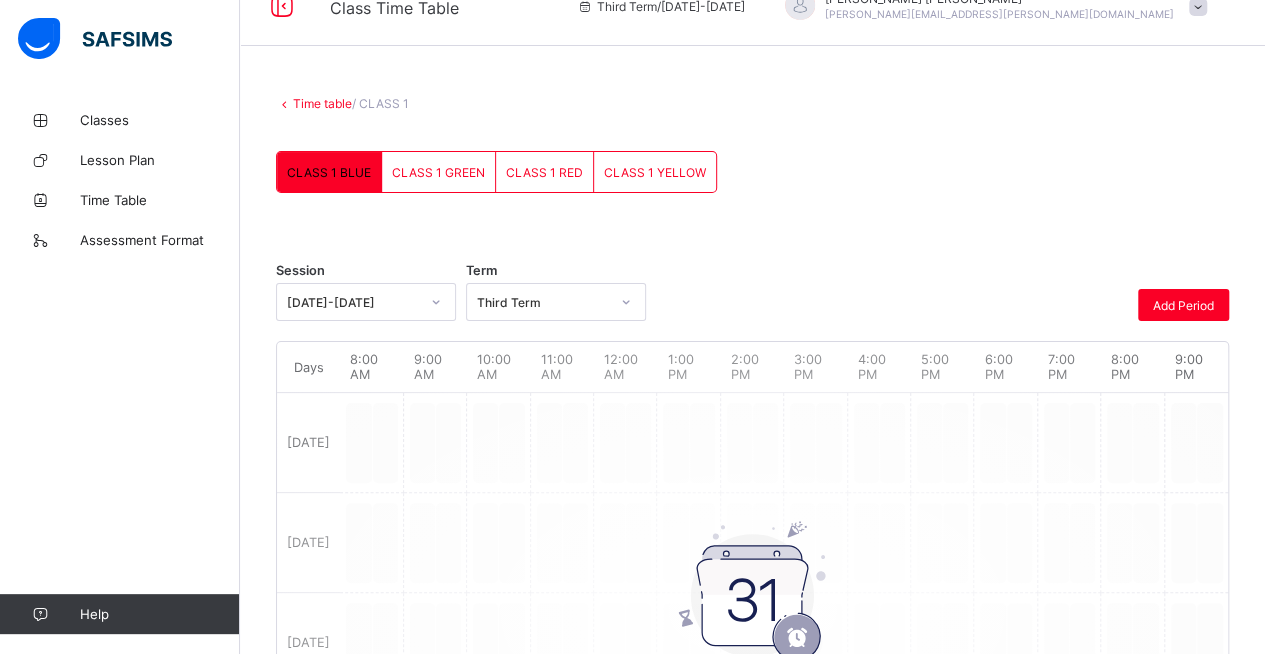 scroll, scrollTop: 0, scrollLeft: 0, axis: both 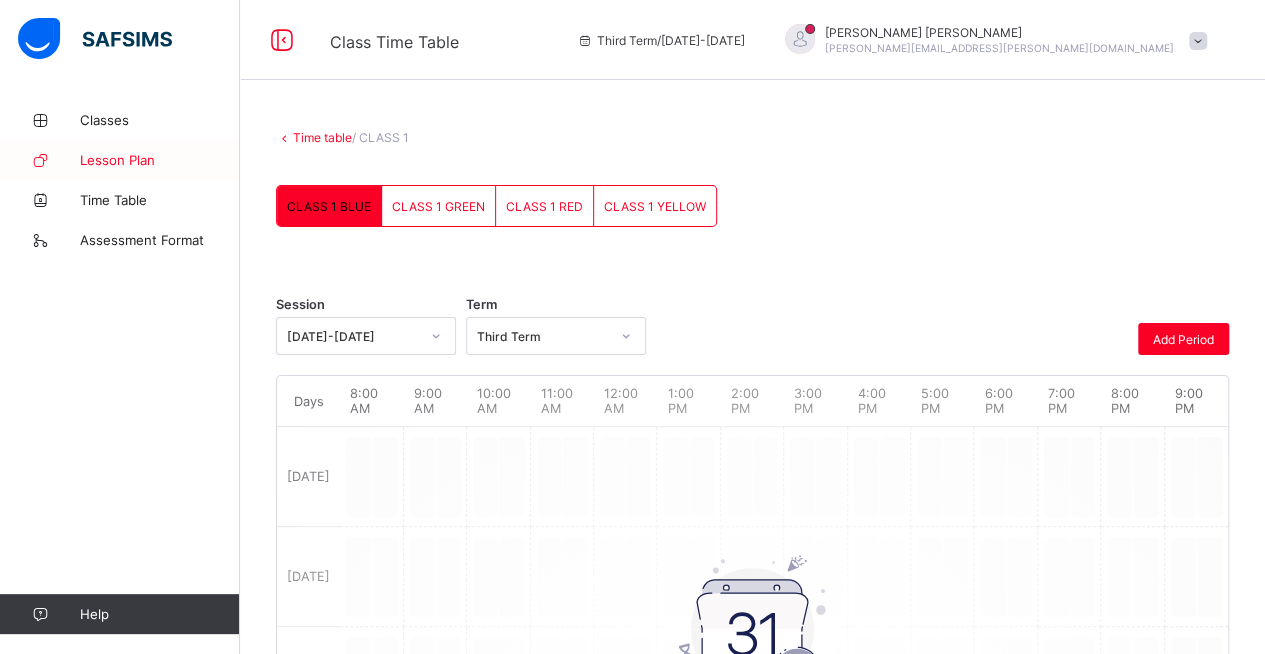 click on "Lesson Plan" at bounding box center (120, 160) 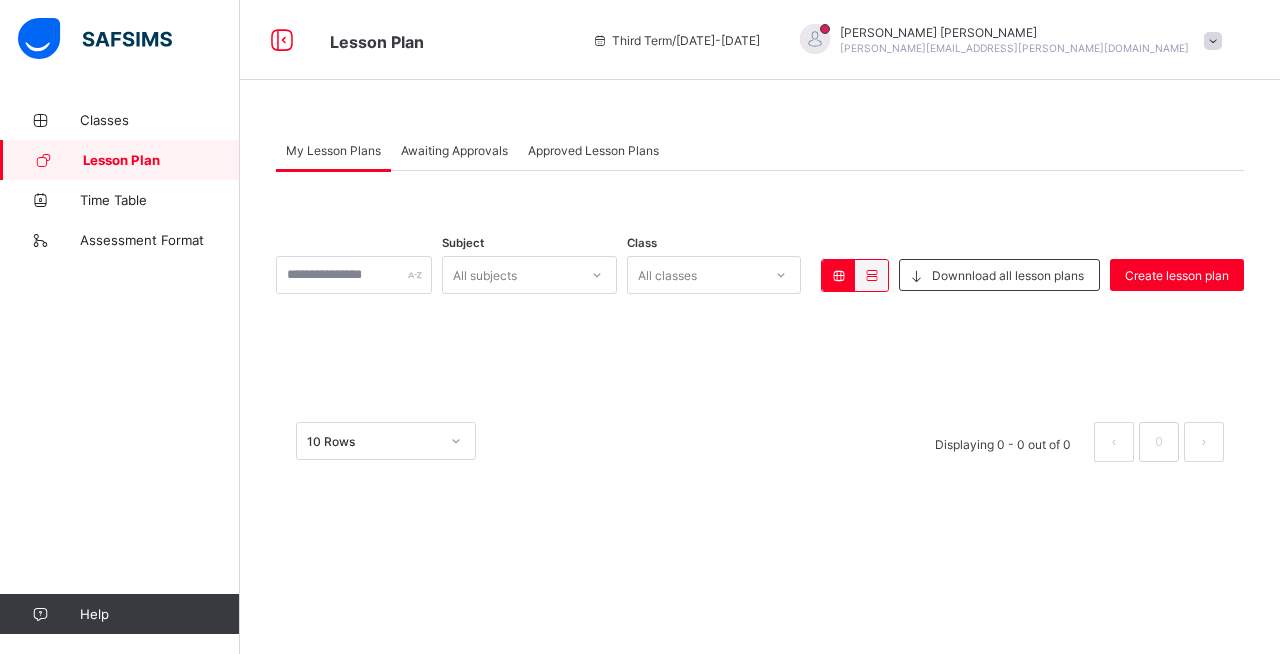 click at bounding box center [597, 275] 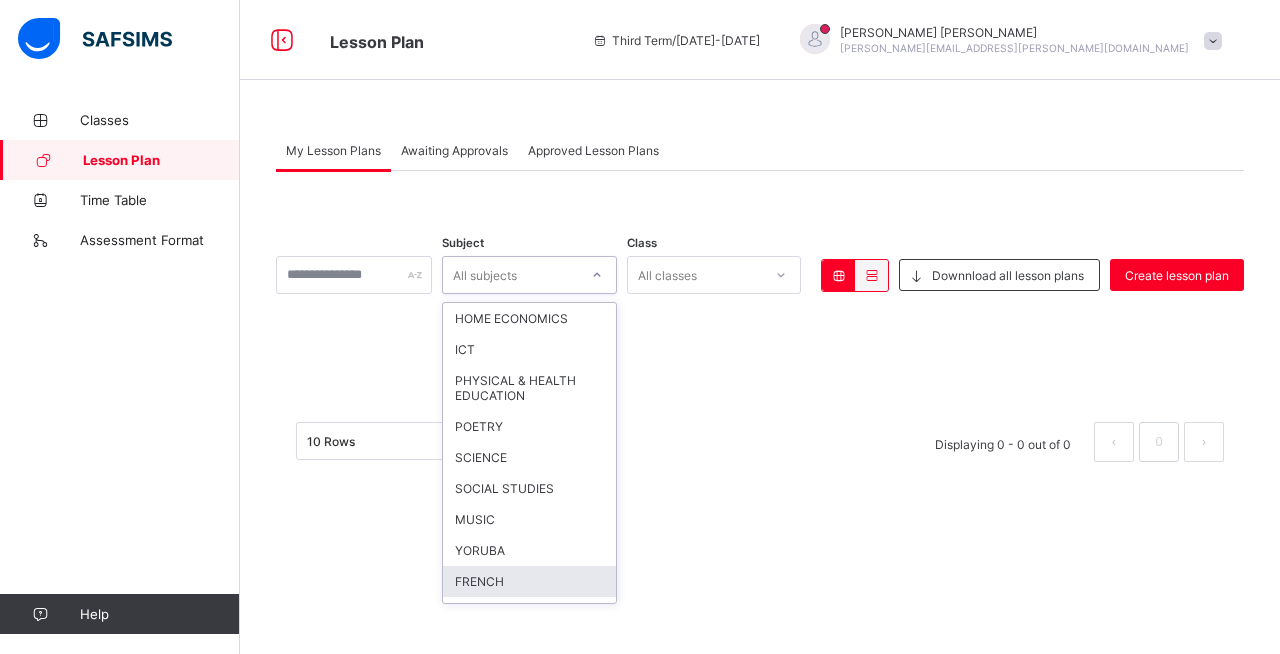 click on "FRENCH" at bounding box center (529, 581) 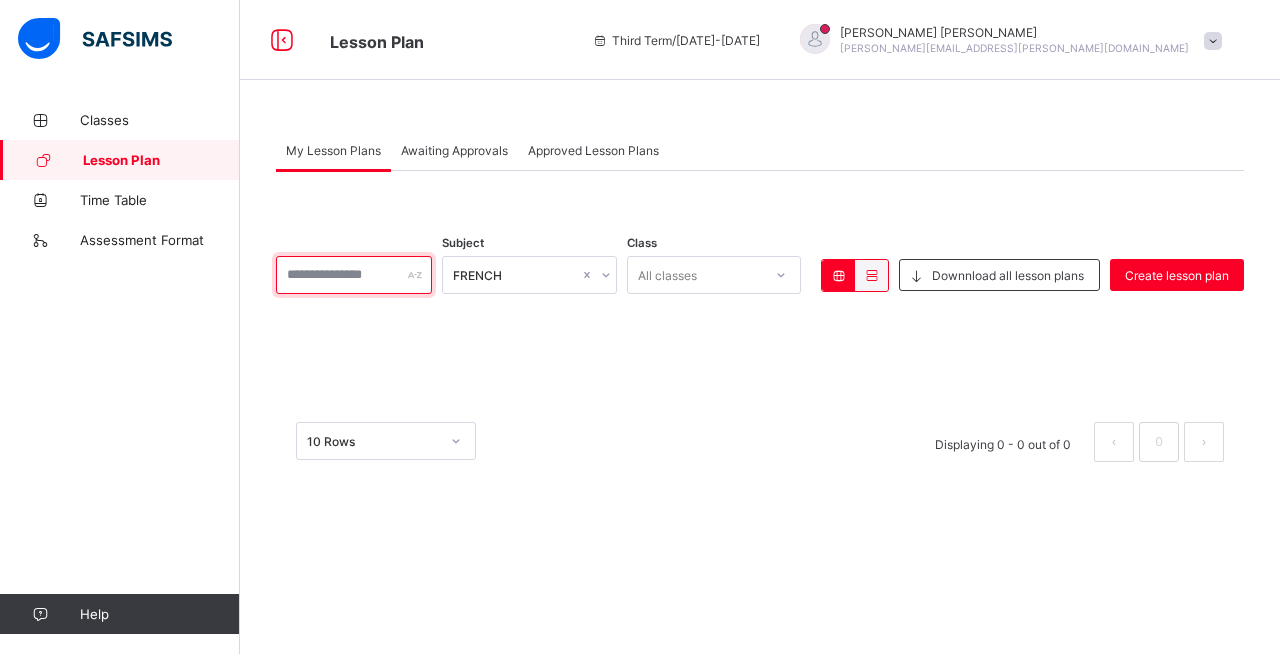 click at bounding box center (354, 275) 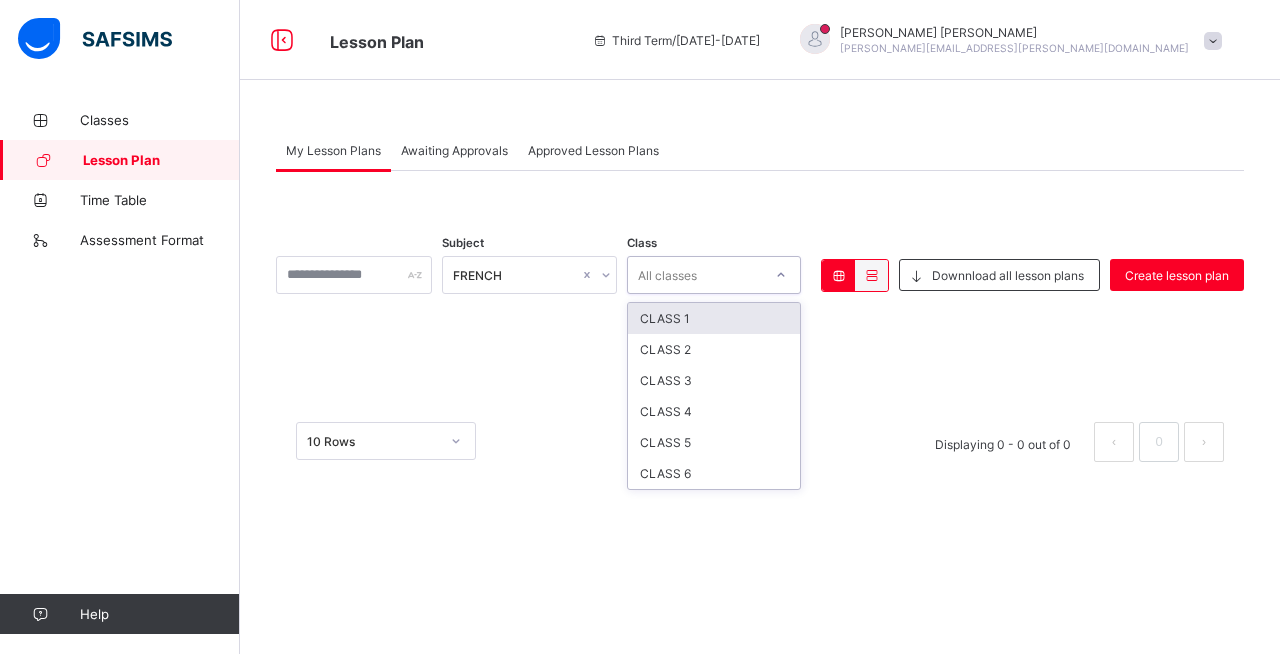 click 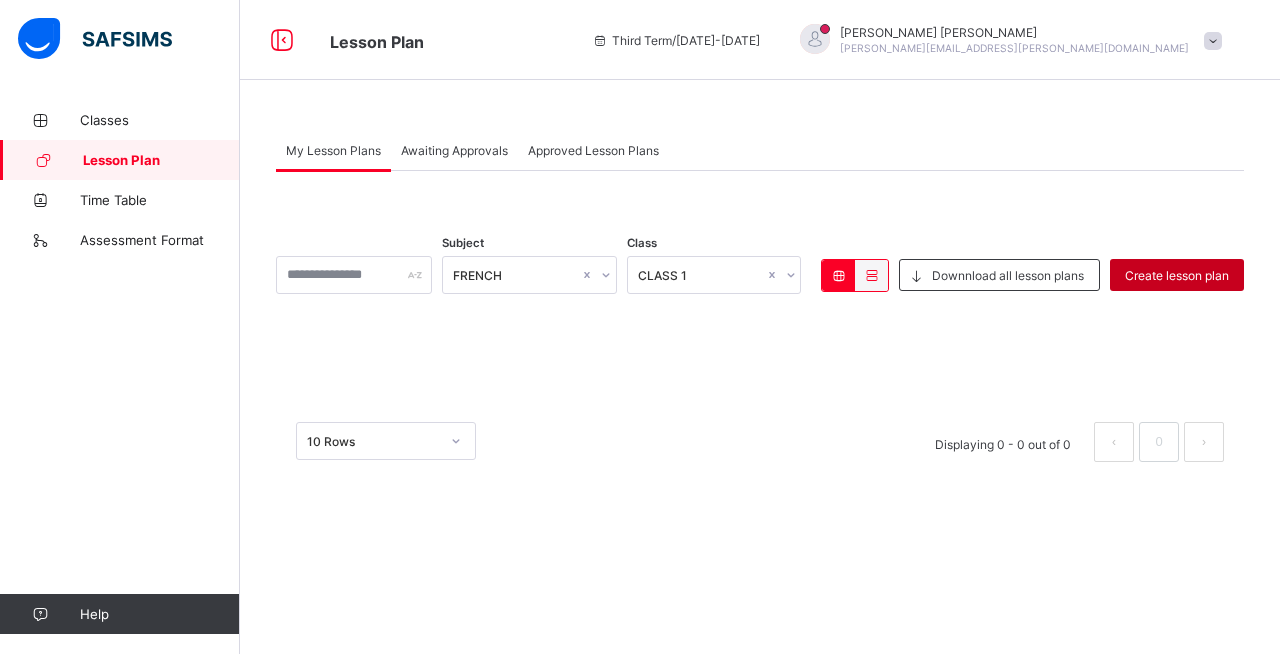 click on "Create lesson plan" at bounding box center [1177, 275] 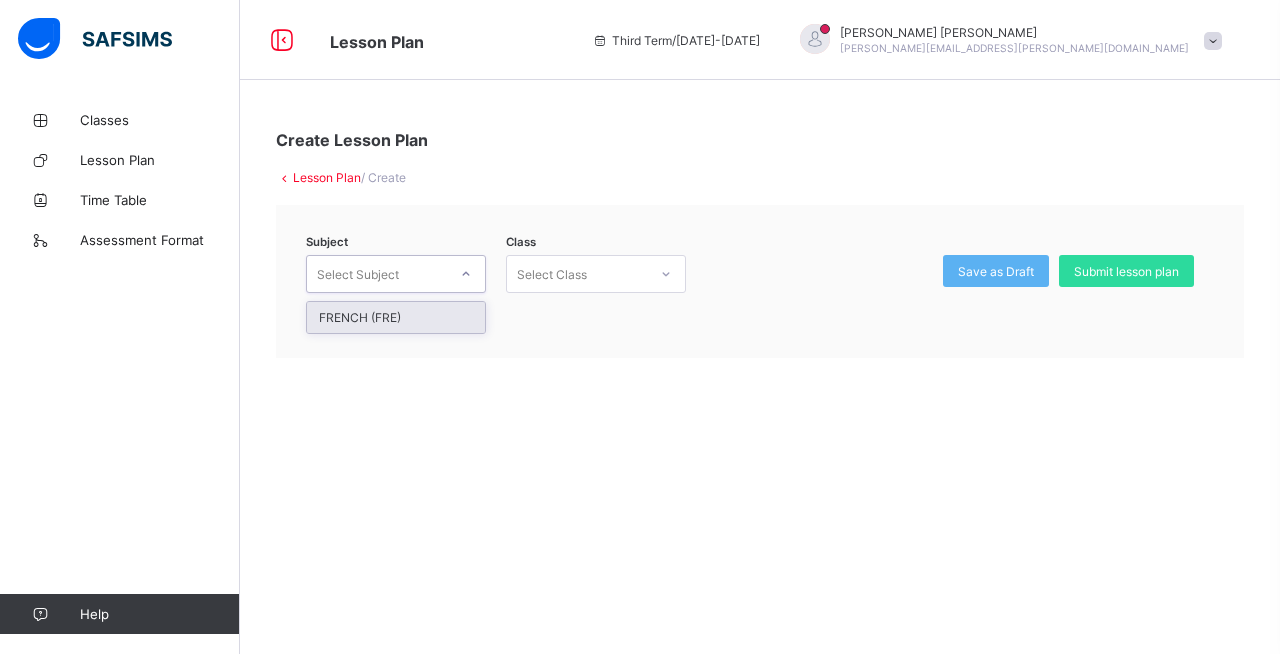click 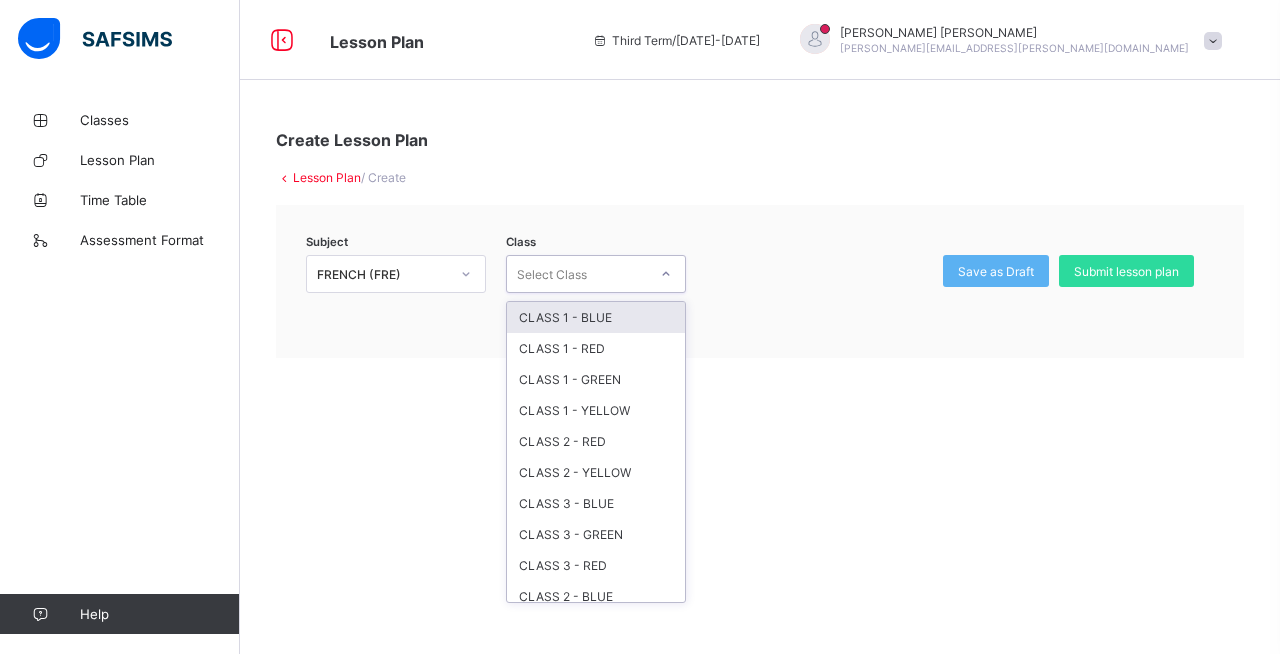 click at bounding box center (666, 274) 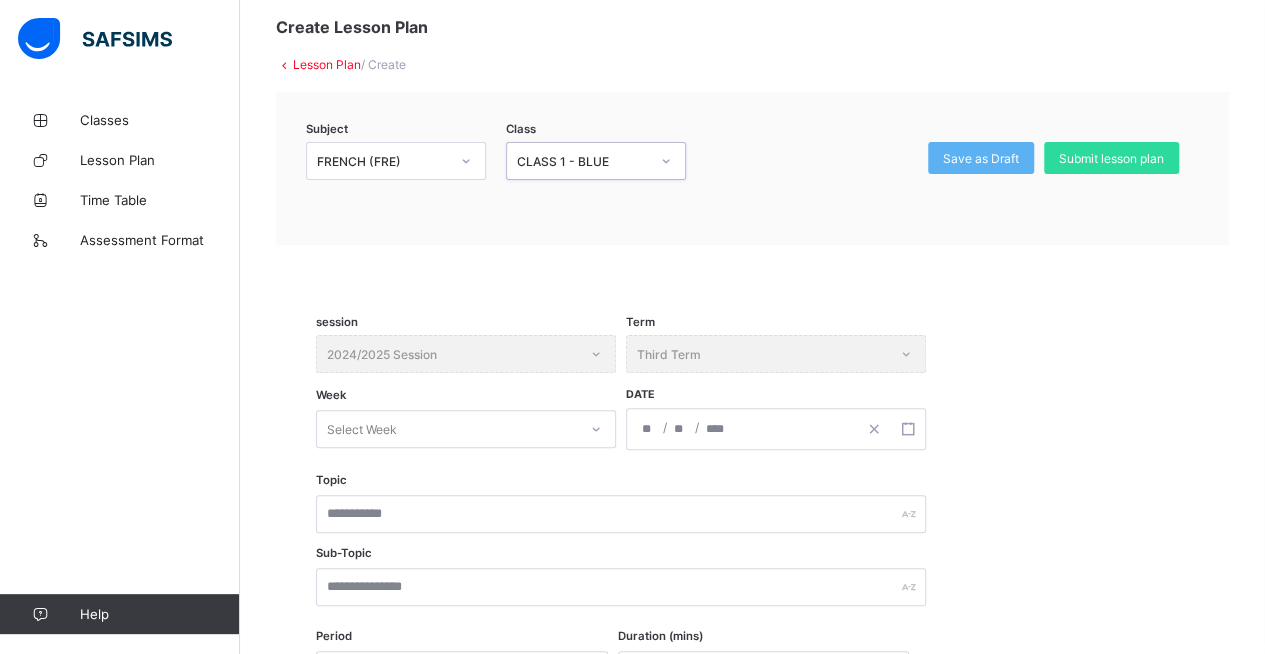 scroll, scrollTop: 0, scrollLeft: 0, axis: both 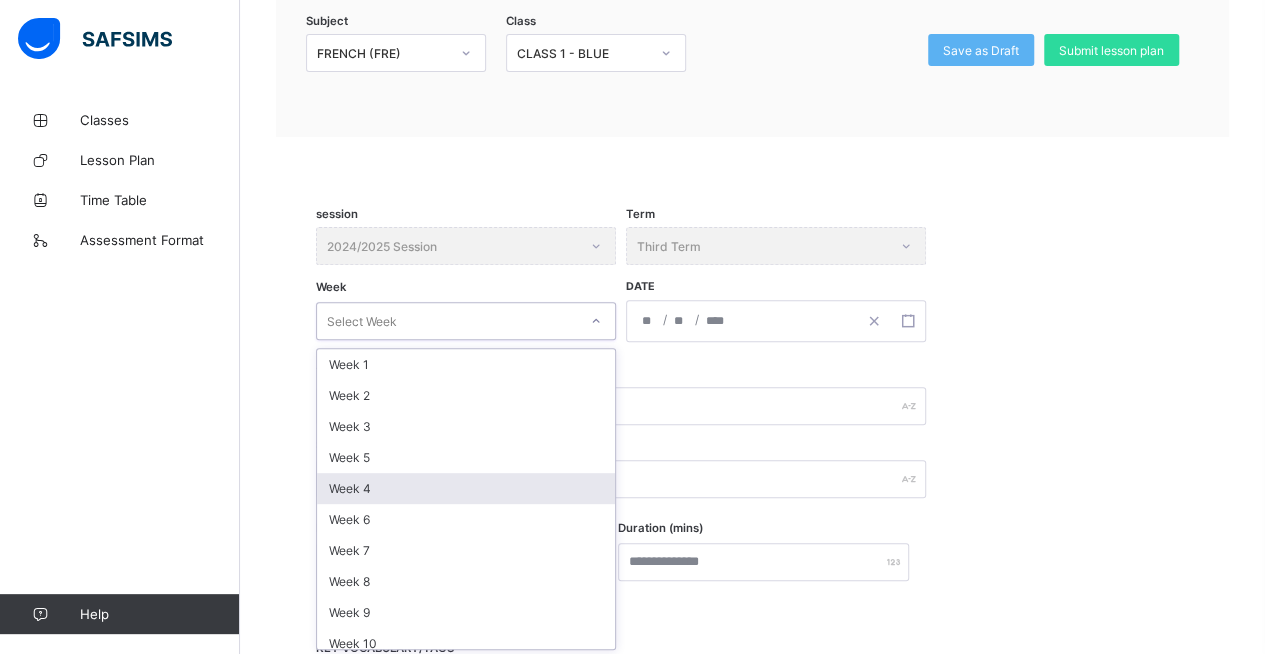 click on "option Week 4 focused, 5 of 12. 12 results available. Use Up and Down to choose options, press Enter to select the currently focused option, press Escape to exit the menu, press Tab to select the option and exit the menu. Select Week Week 1 Week 2 Week 3 Week 5 Week 4 Week 6 Week 7 Week 8 Week 9 Week 10 Week 11 Week 12" at bounding box center (466, 321) 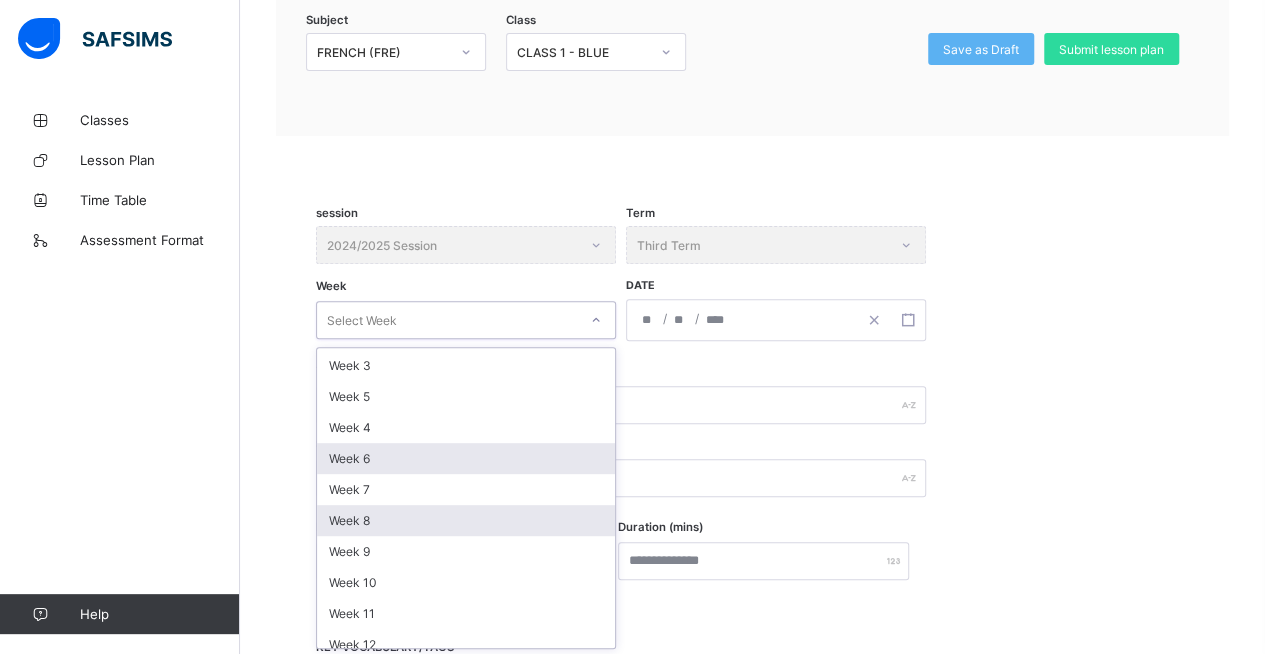 scroll, scrollTop: 0, scrollLeft: 0, axis: both 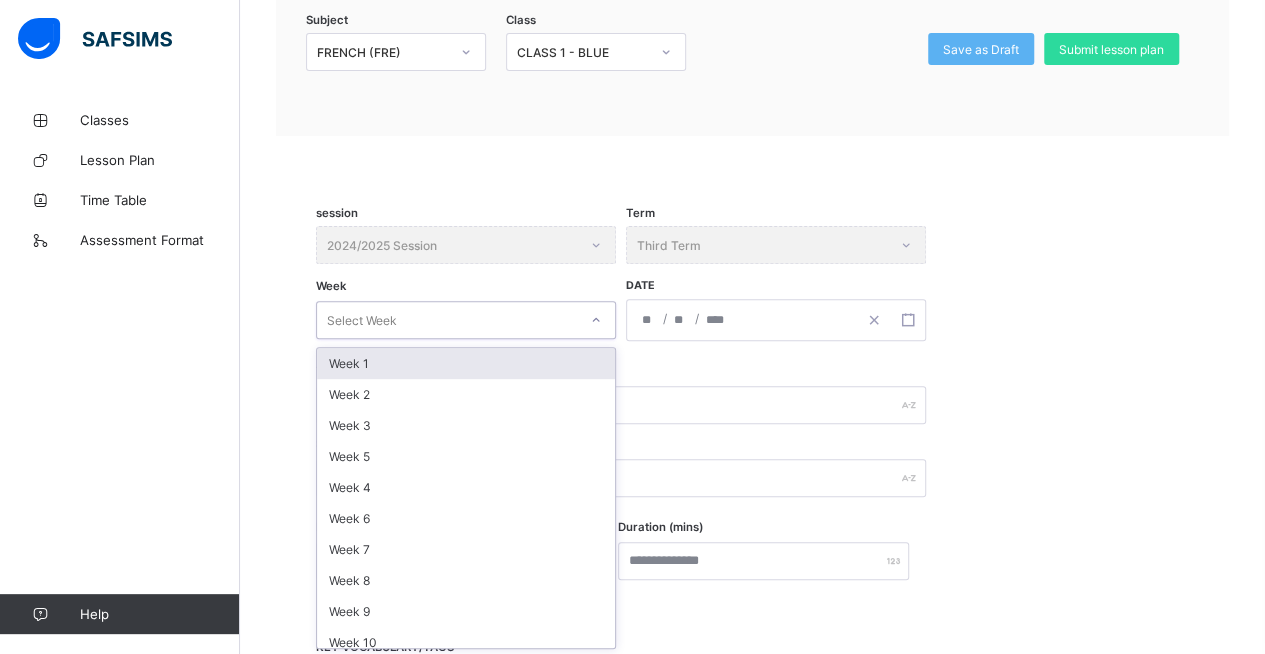 click on "Week 1" at bounding box center (466, 363) 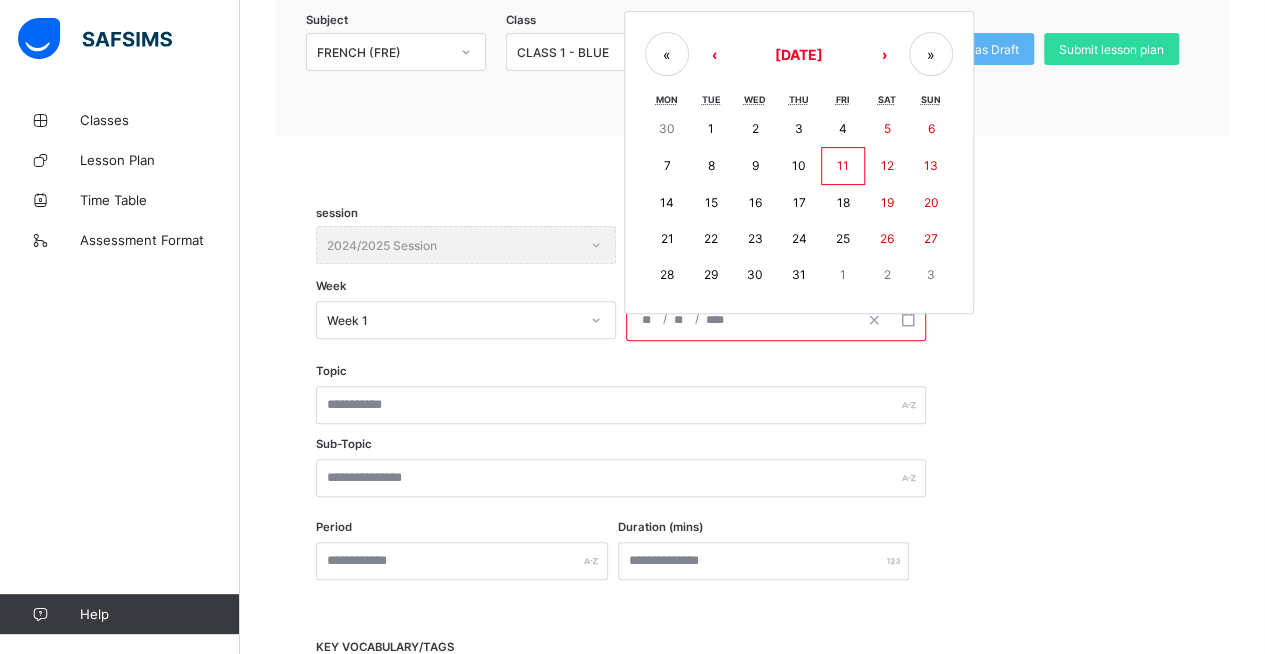 click 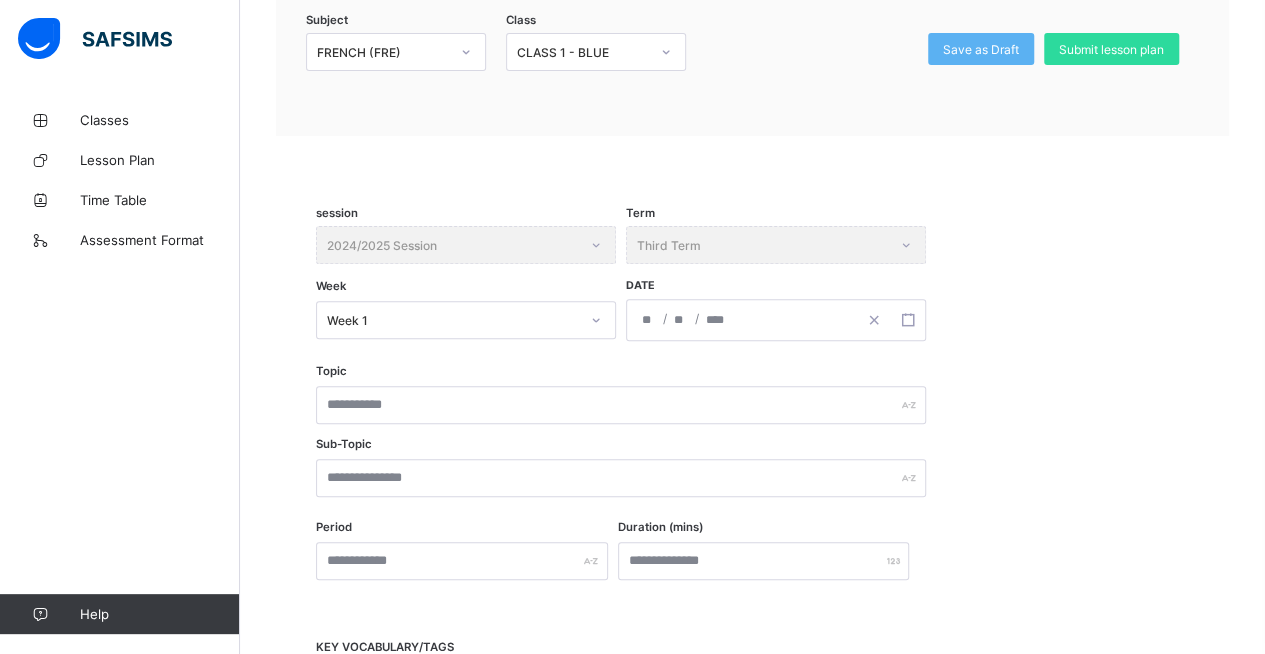 click on "session 2024/2025 Session Term Third Term Week Week 1 Date / / « ‹ [DATE] › » Mon Tue Wed Thu Fri Sat Sun 30 1 2 3 4 5 6 7 8 9 10 11 12 13 14 15 16 17 18 19 20 21 22 23 24 25 26 27 28 29 30 31 1 2 3 Topic Sub-Topic Period Duration (mins) KEY VOCABULARY/TAGS Maths" at bounding box center [752, 438] 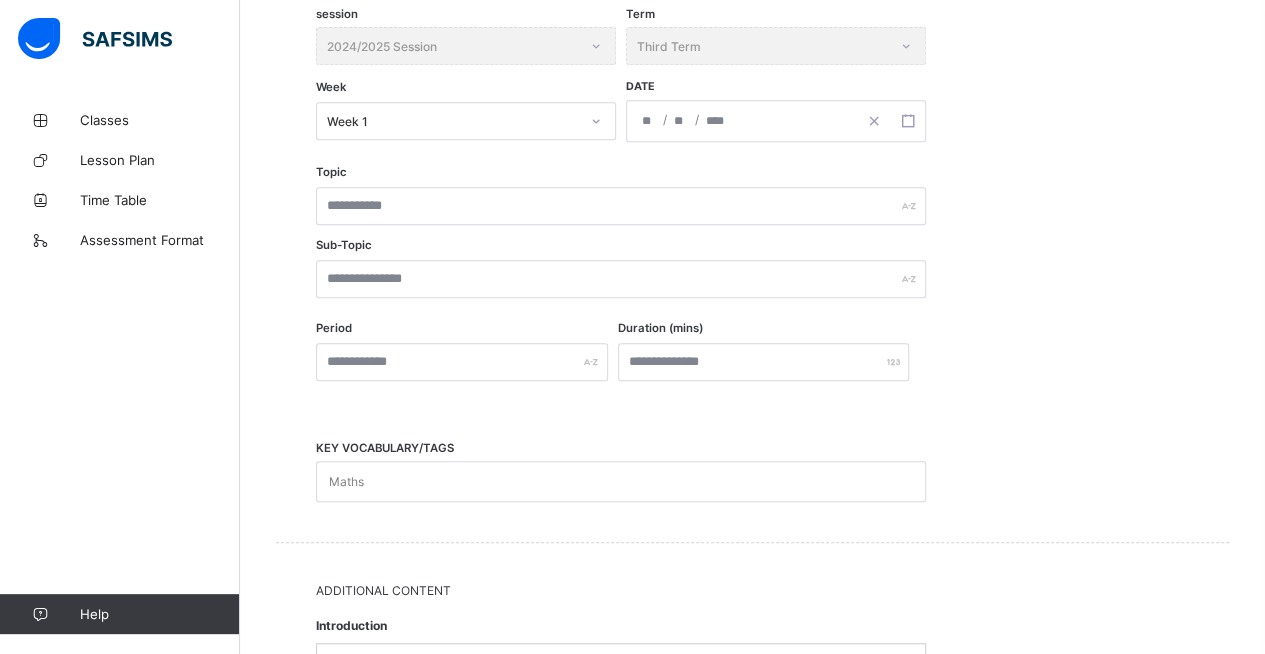 scroll, scrollTop: 423, scrollLeft: 0, axis: vertical 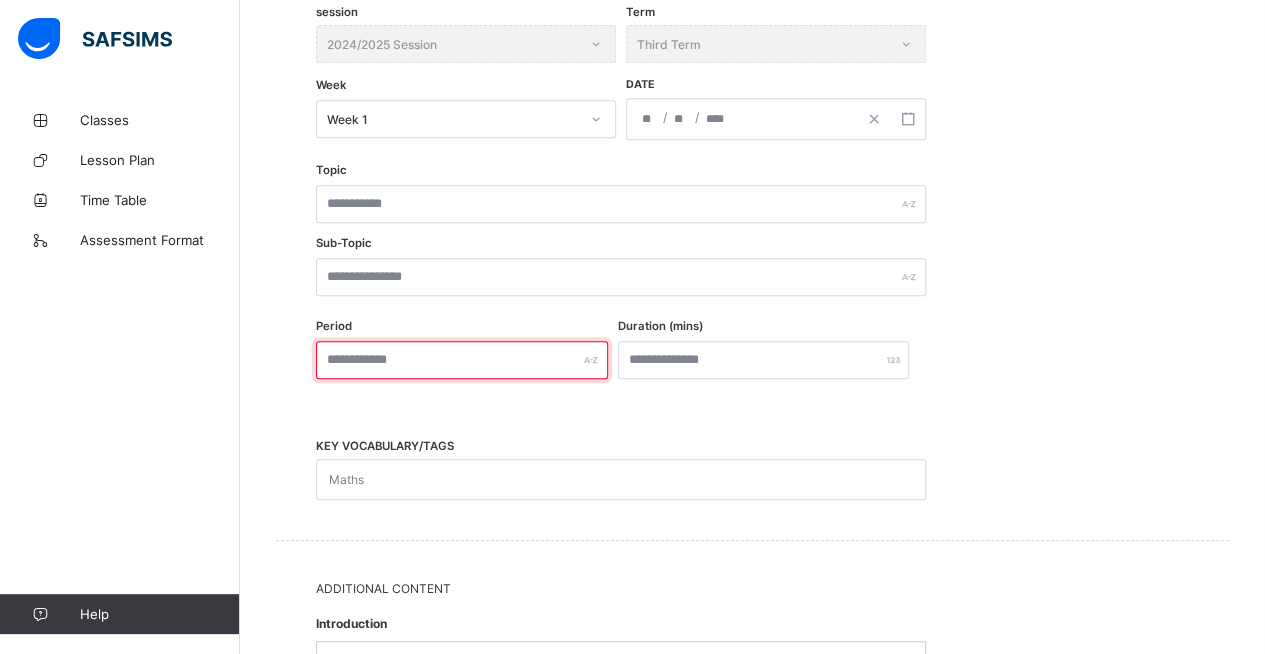 click at bounding box center [462, 360] 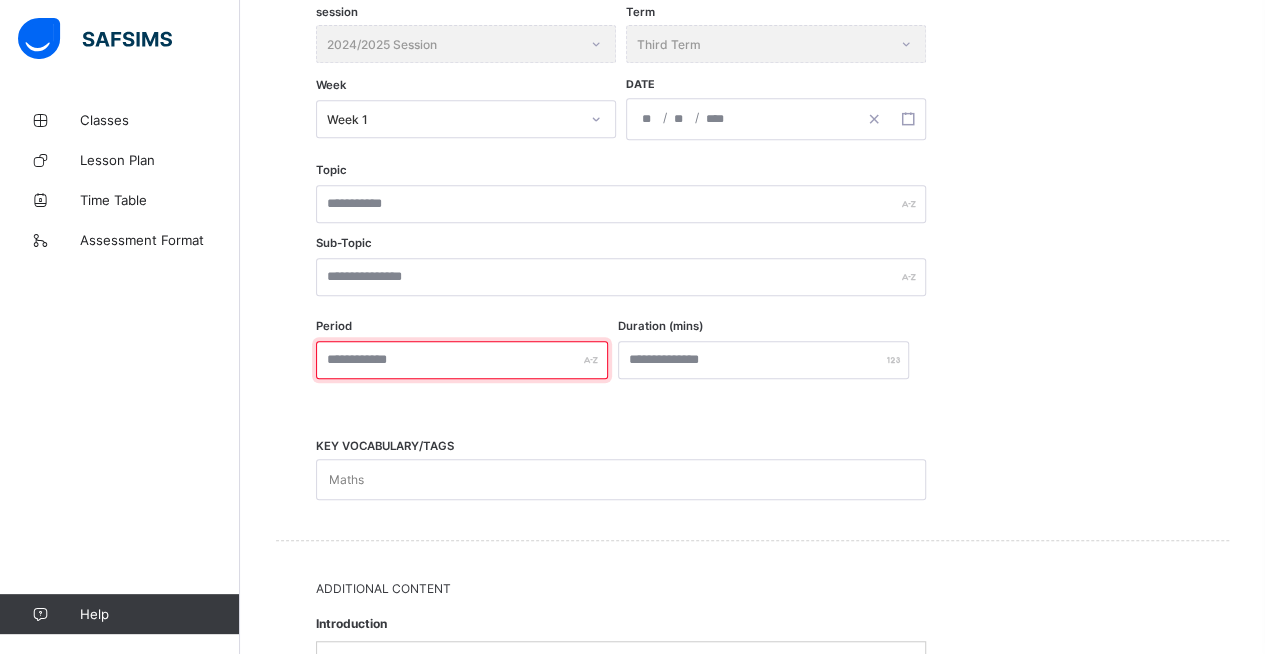 click at bounding box center [462, 360] 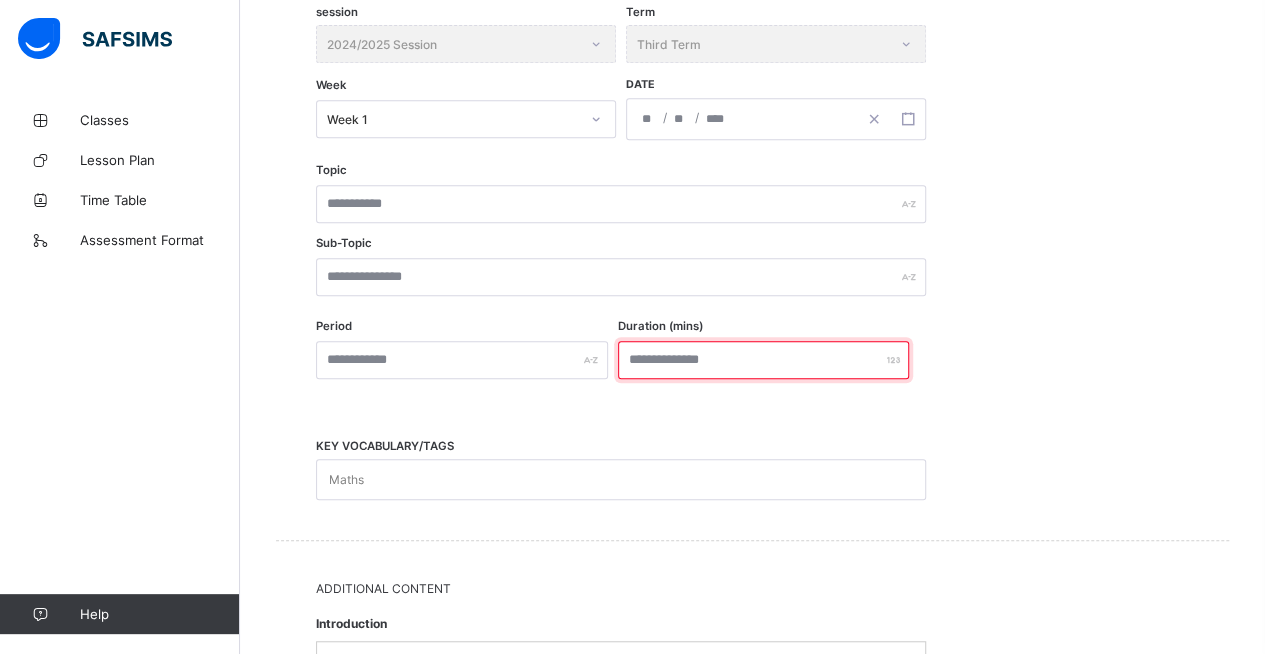 click at bounding box center (764, 360) 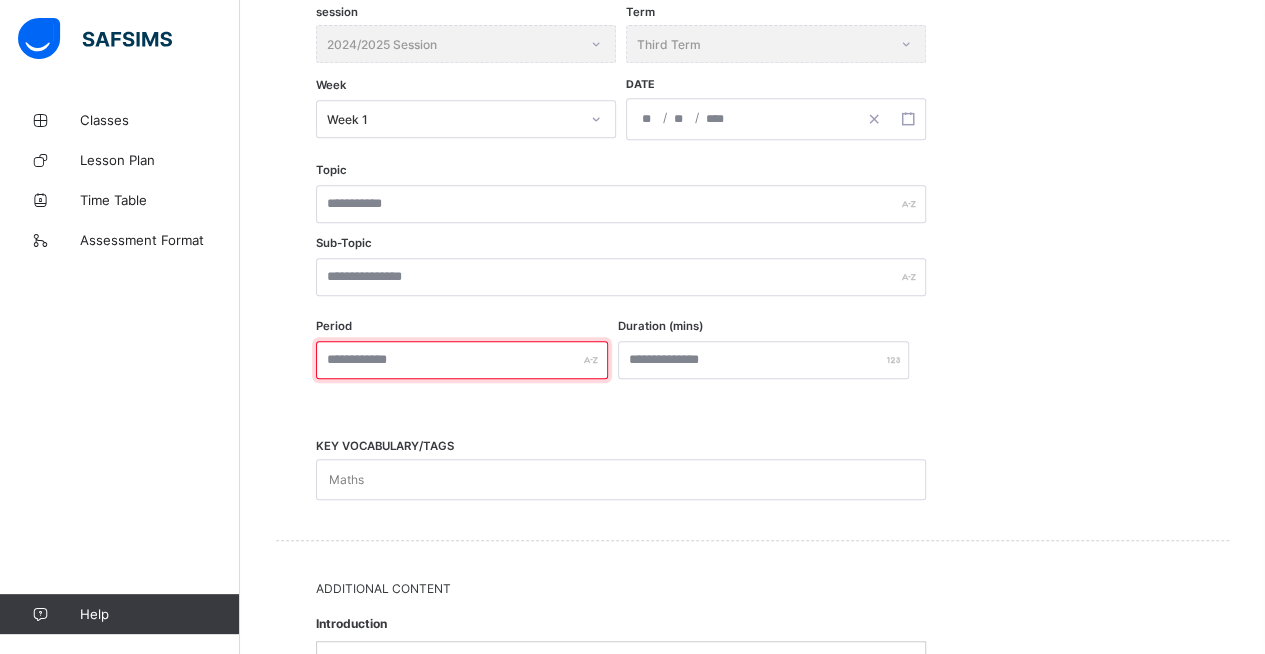 click at bounding box center [462, 360] 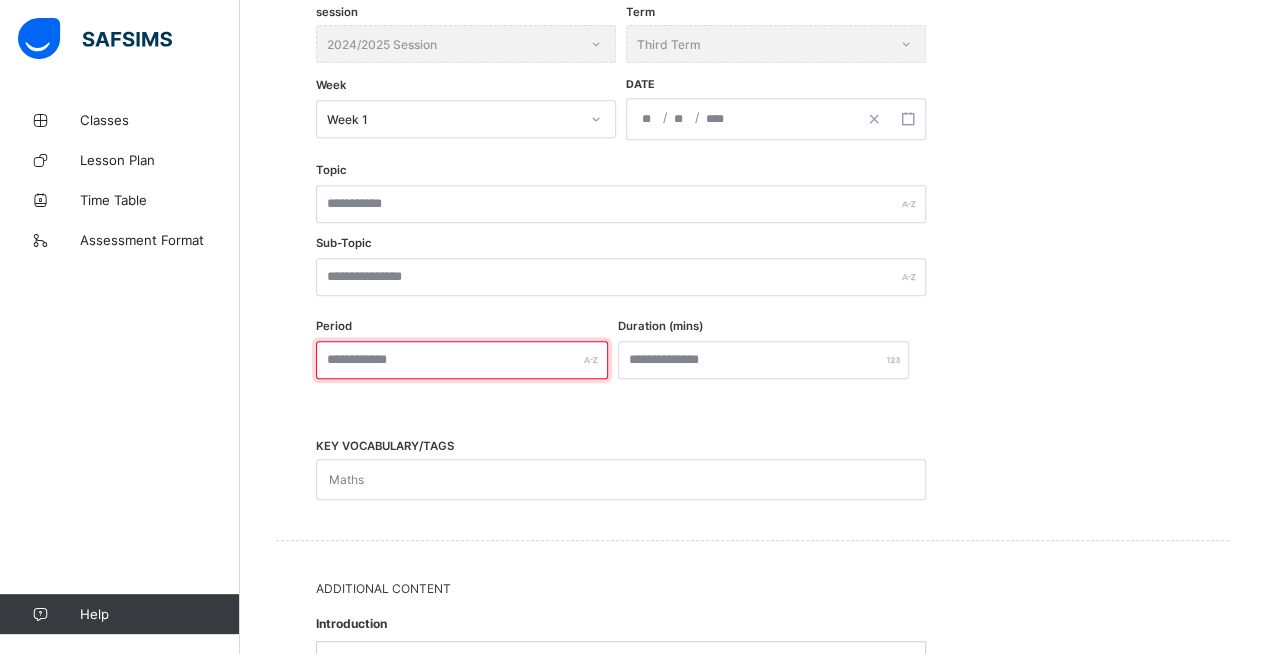 click at bounding box center [462, 360] 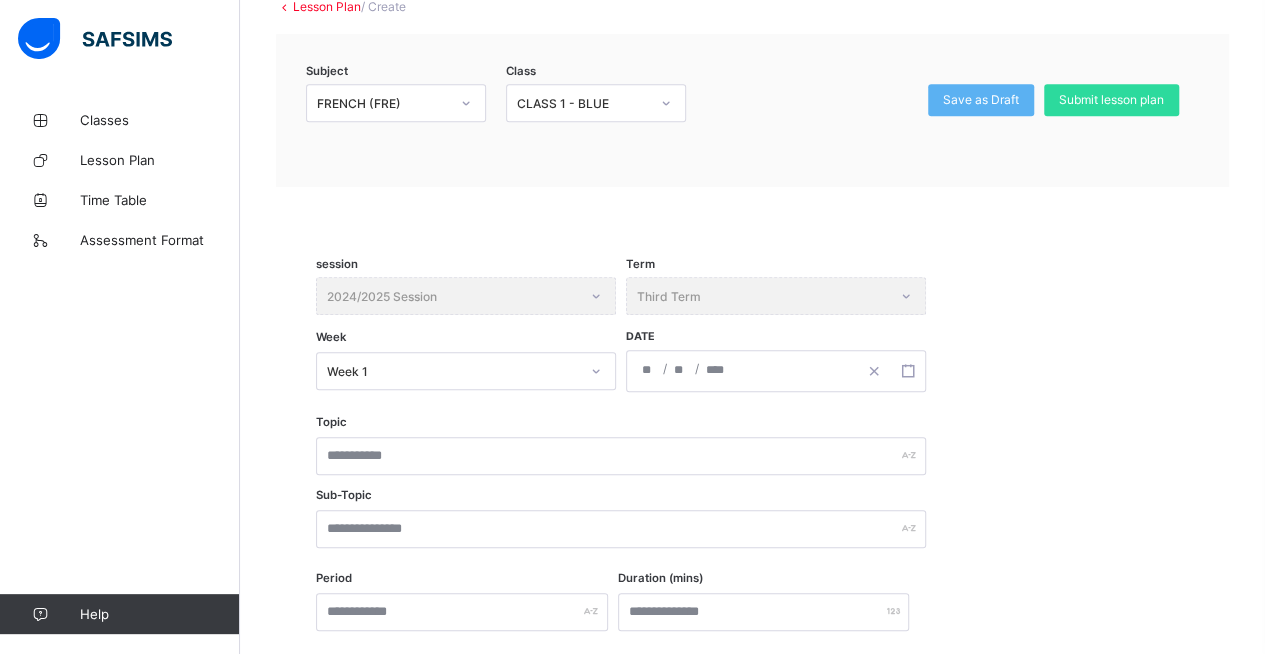 click on "Resume" at bounding box center (916, -208) 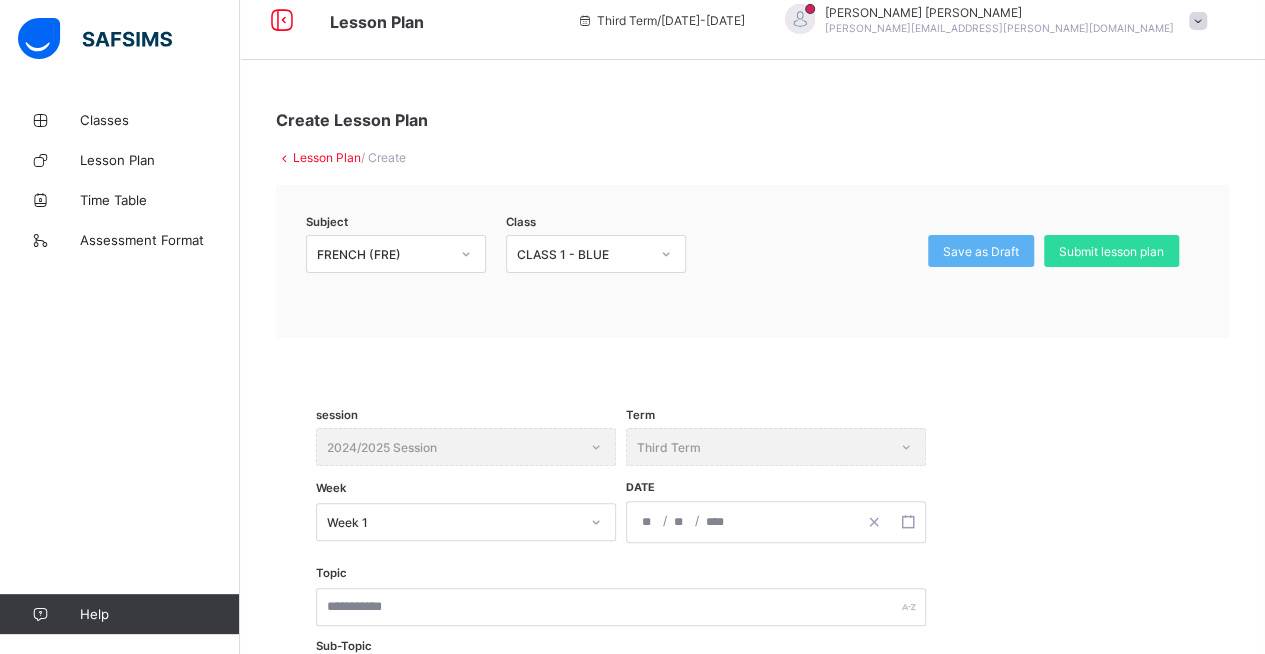 scroll, scrollTop: 0, scrollLeft: 0, axis: both 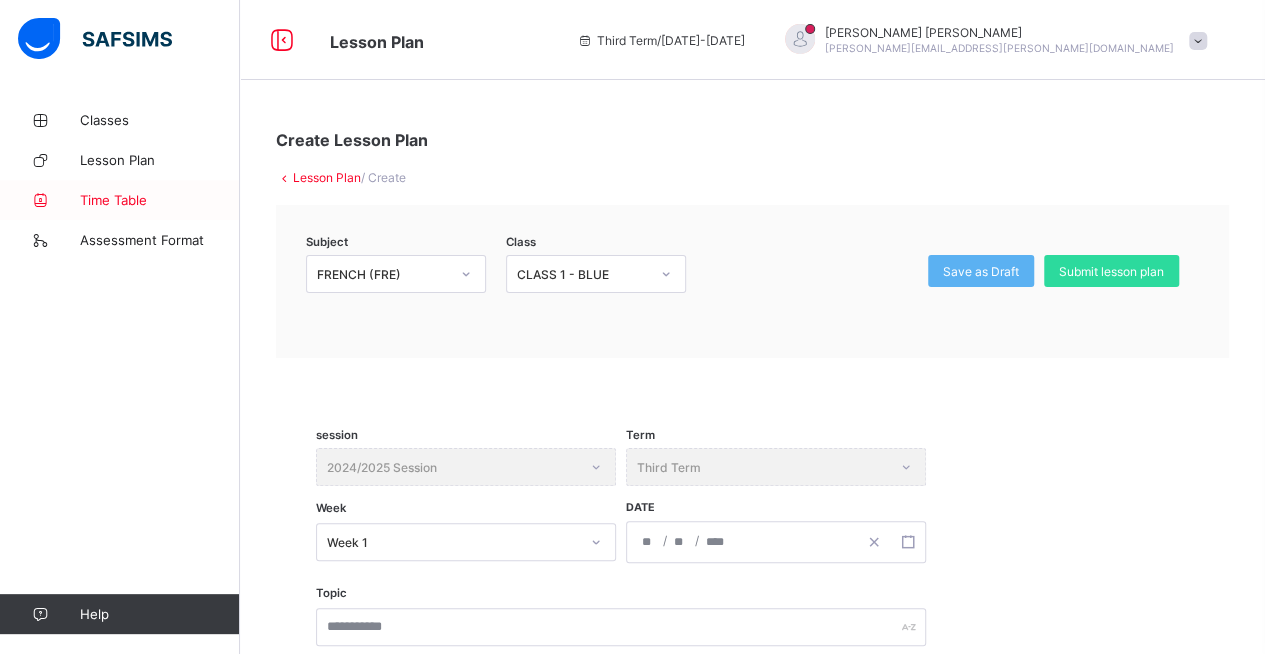 click on "Time Table" at bounding box center (160, 200) 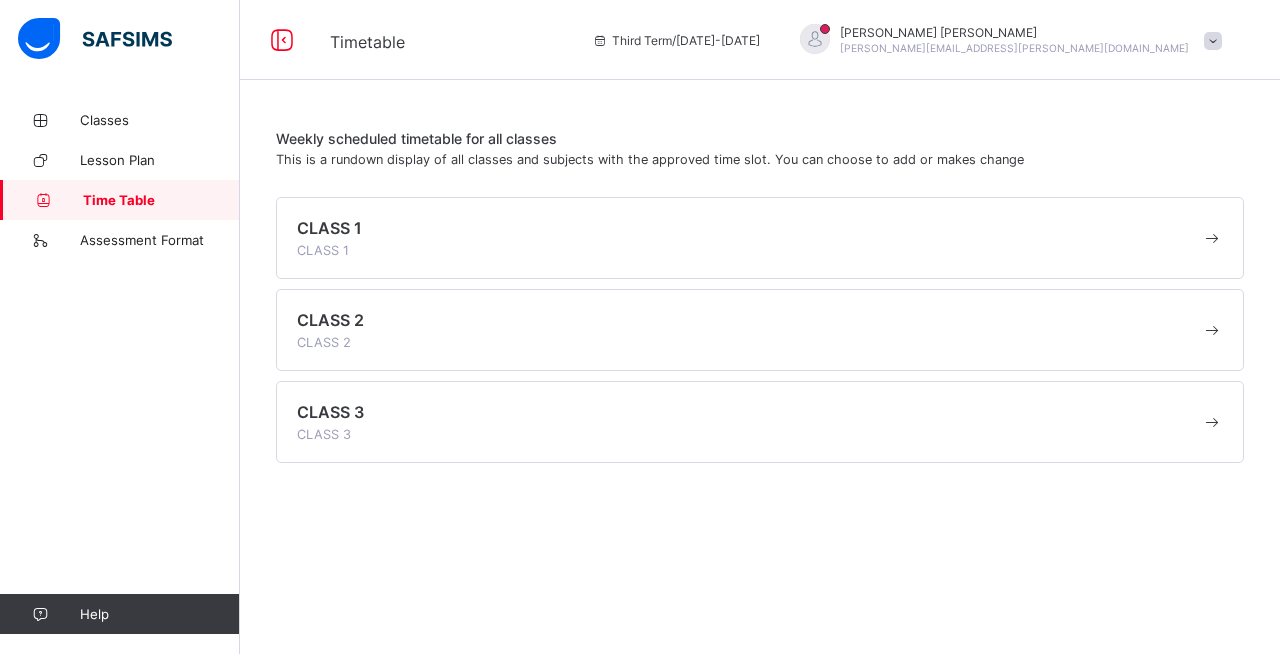 click on "CLASS 1 CLASS 1" at bounding box center (749, 238) 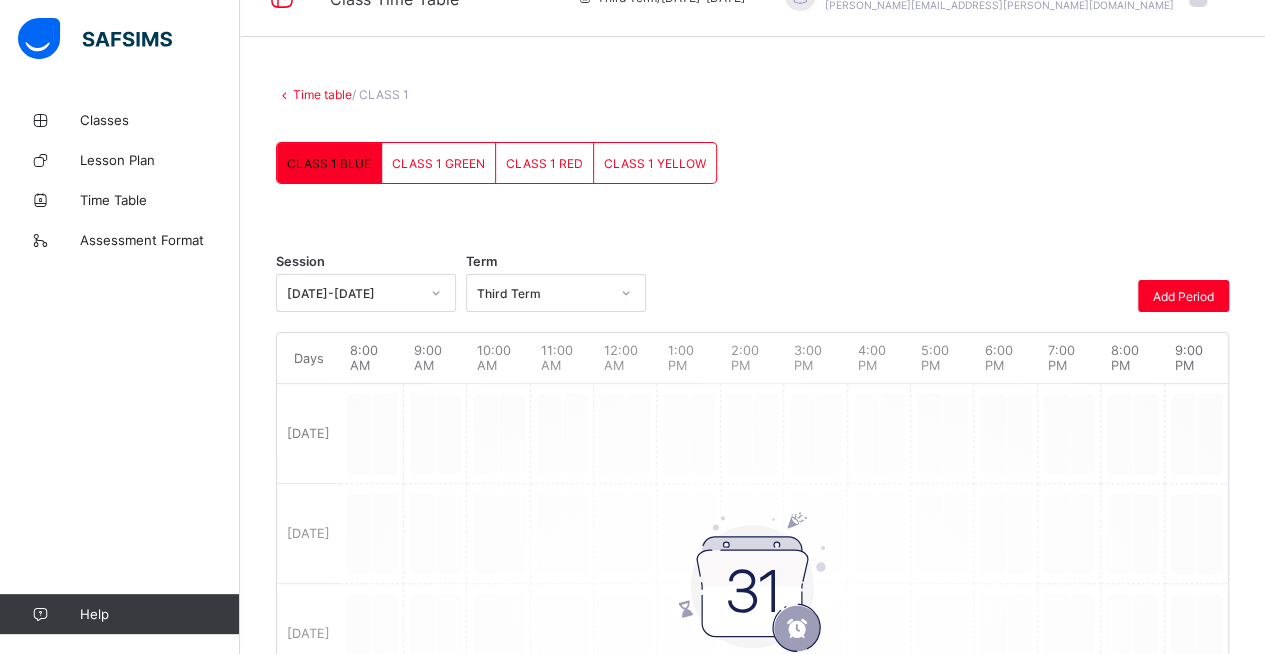scroll, scrollTop: 41, scrollLeft: 0, axis: vertical 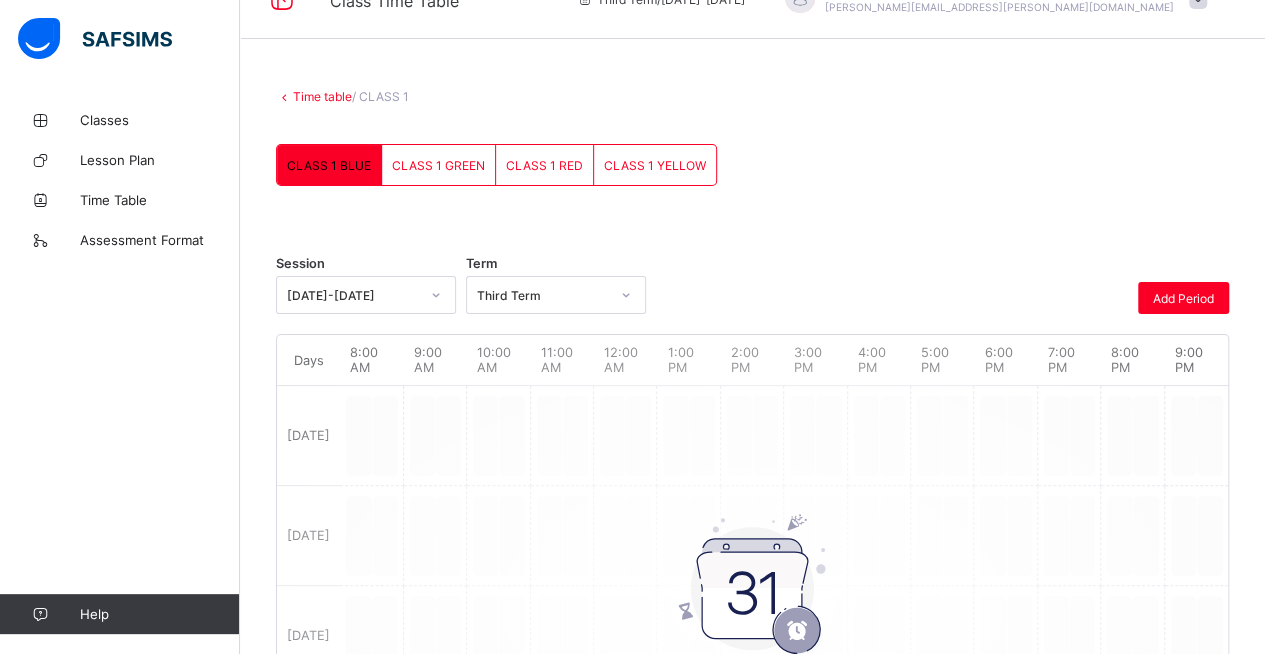 click on "CLASS 1 GREEN" at bounding box center (439, 165) 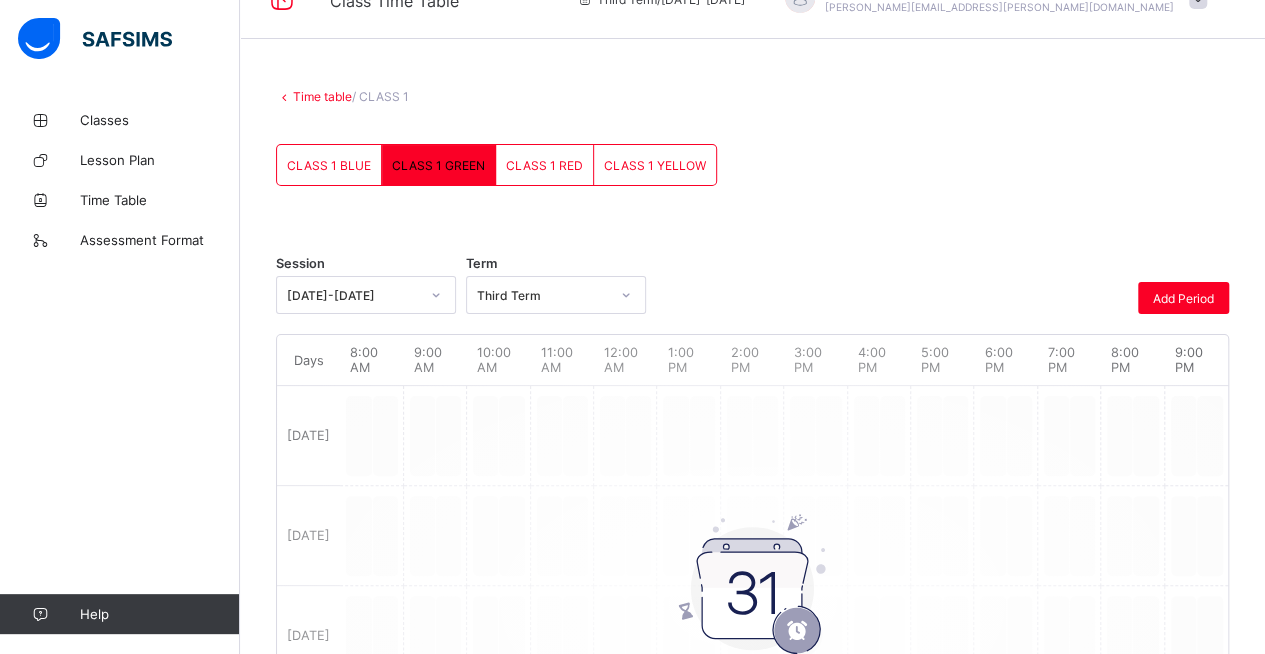 click on "CLASS 1 RED" at bounding box center [544, 165] 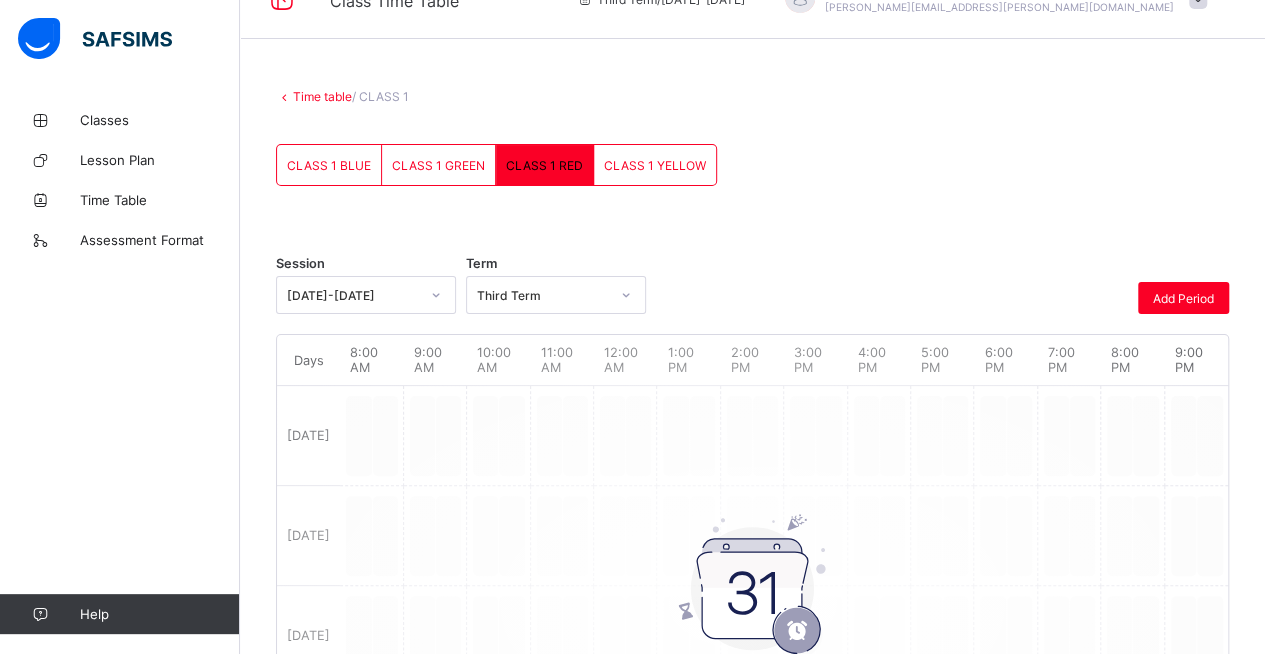 click on "CLASS 1 YELLOW" at bounding box center [655, 165] 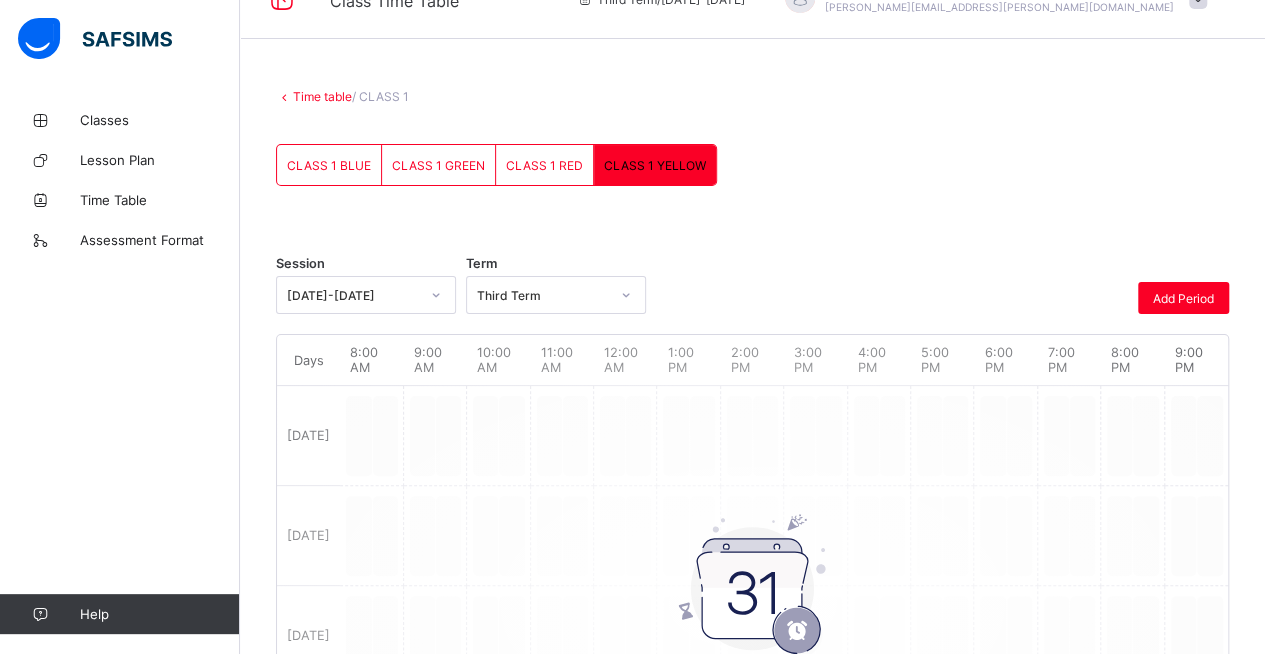 click on "CLASS 1 BLUE" at bounding box center [329, 165] 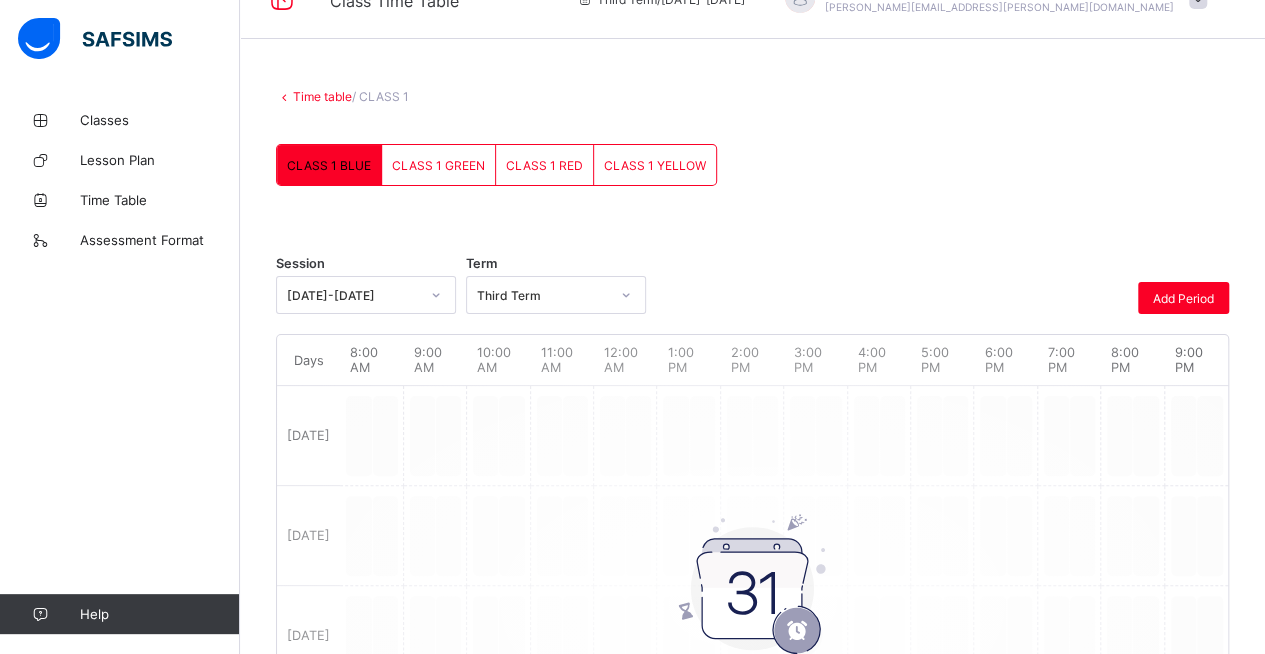 click on "No Schedule Found You have not created any schedule yet for your classes, click the button below to get started   Add period" at bounding box center [752, 604] 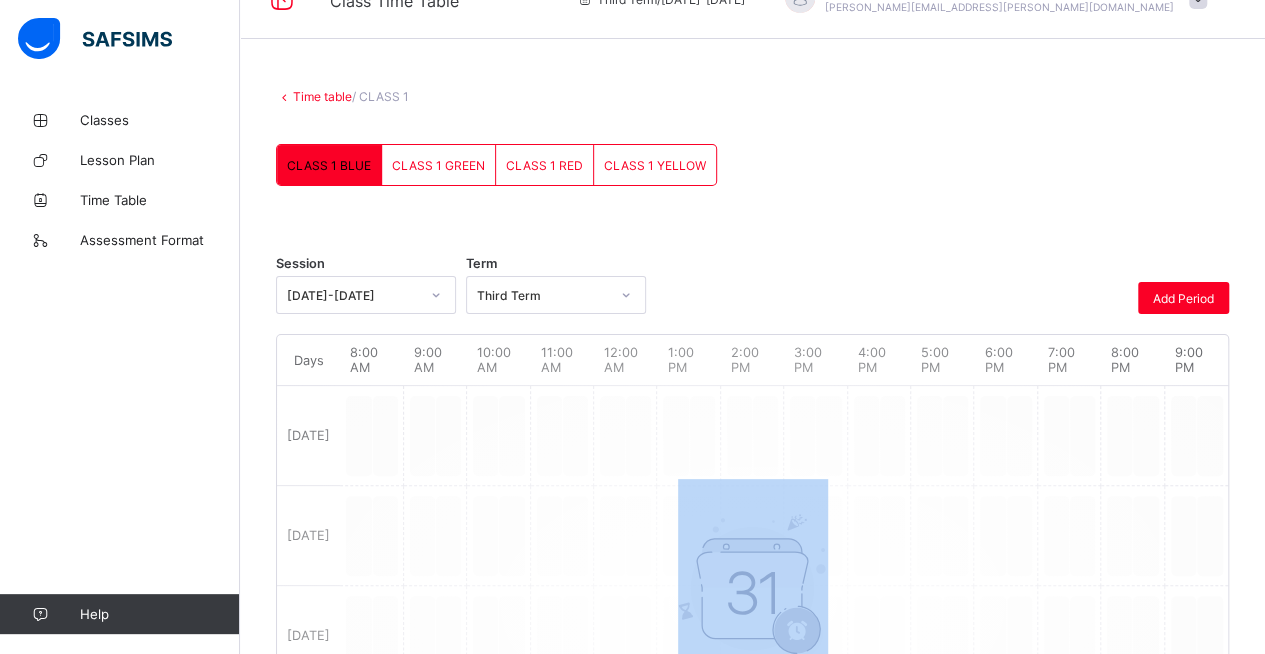 click on "No Schedule Found You have not created any schedule yet for your classes, click the button below to get started   Add period" at bounding box center (752, 604) 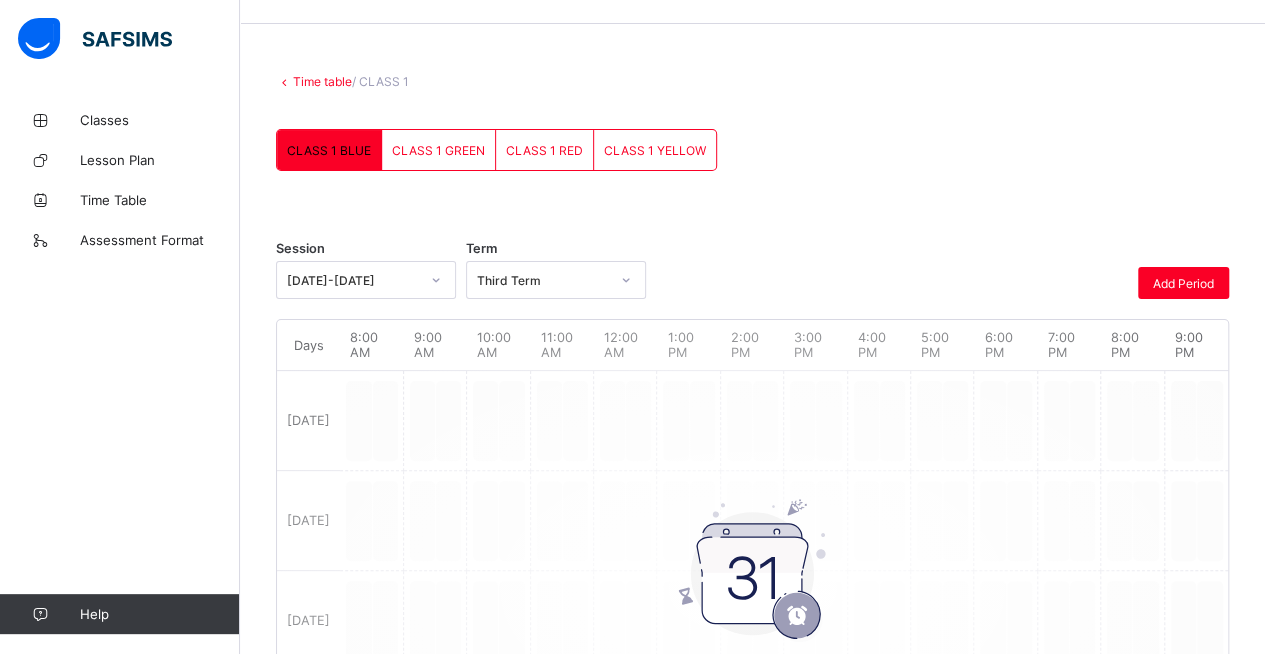 scroll, scrollTop: 0, scrollLeft: 0, axis: both 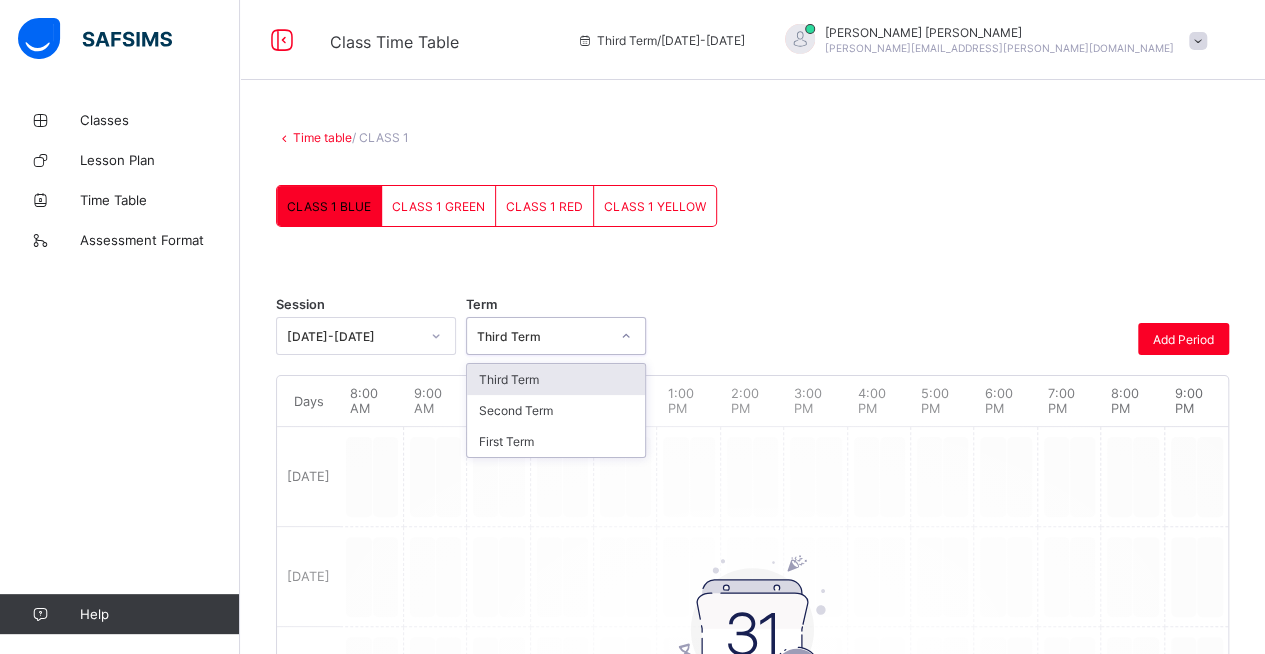 click 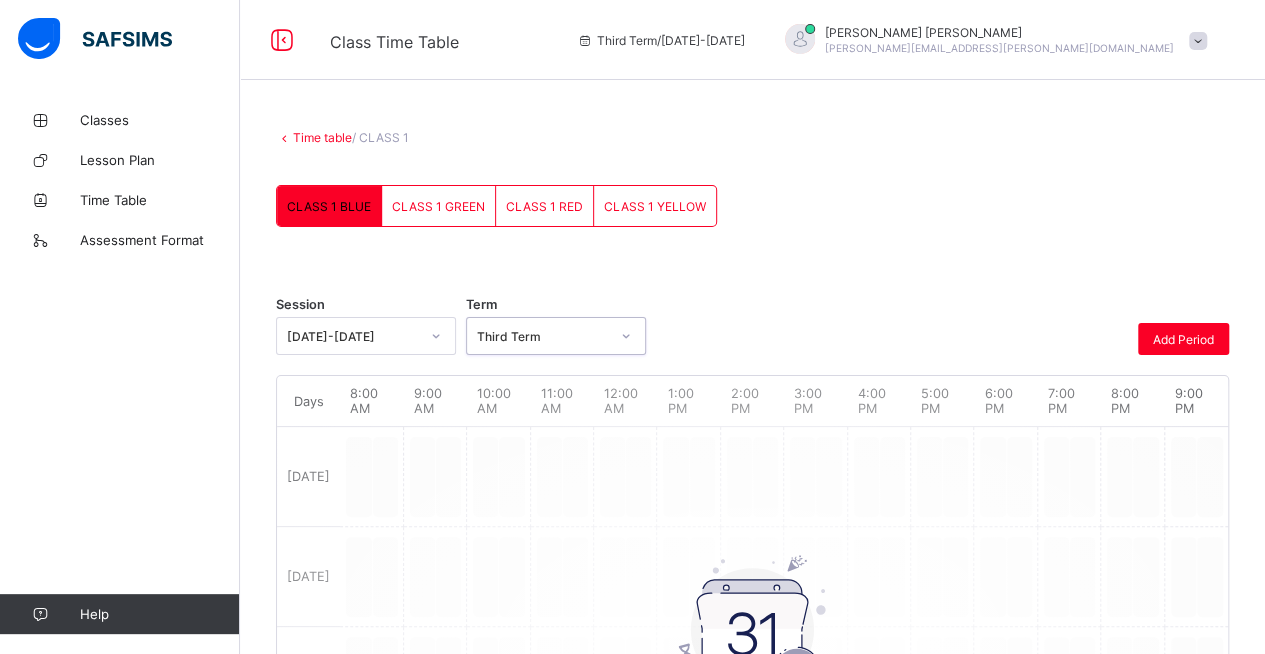 click 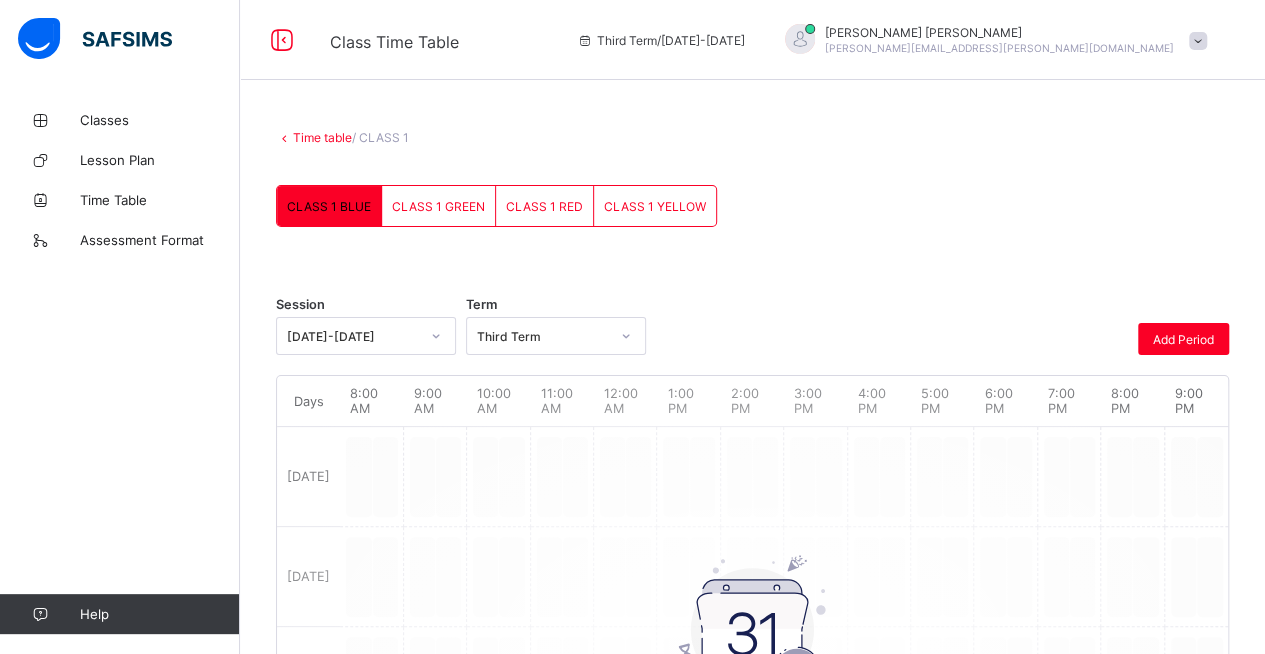 click at bounding box center (752, 277) 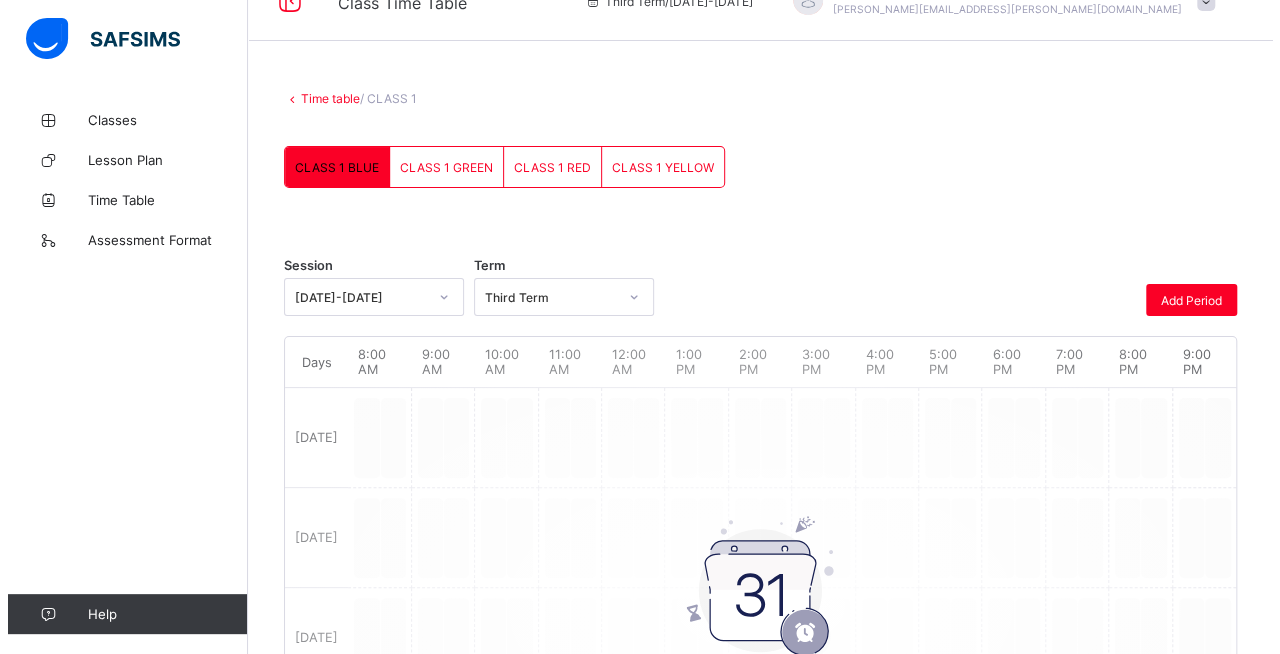 scroll, scrollTop: 0, scrollLeft: 0, axis: both 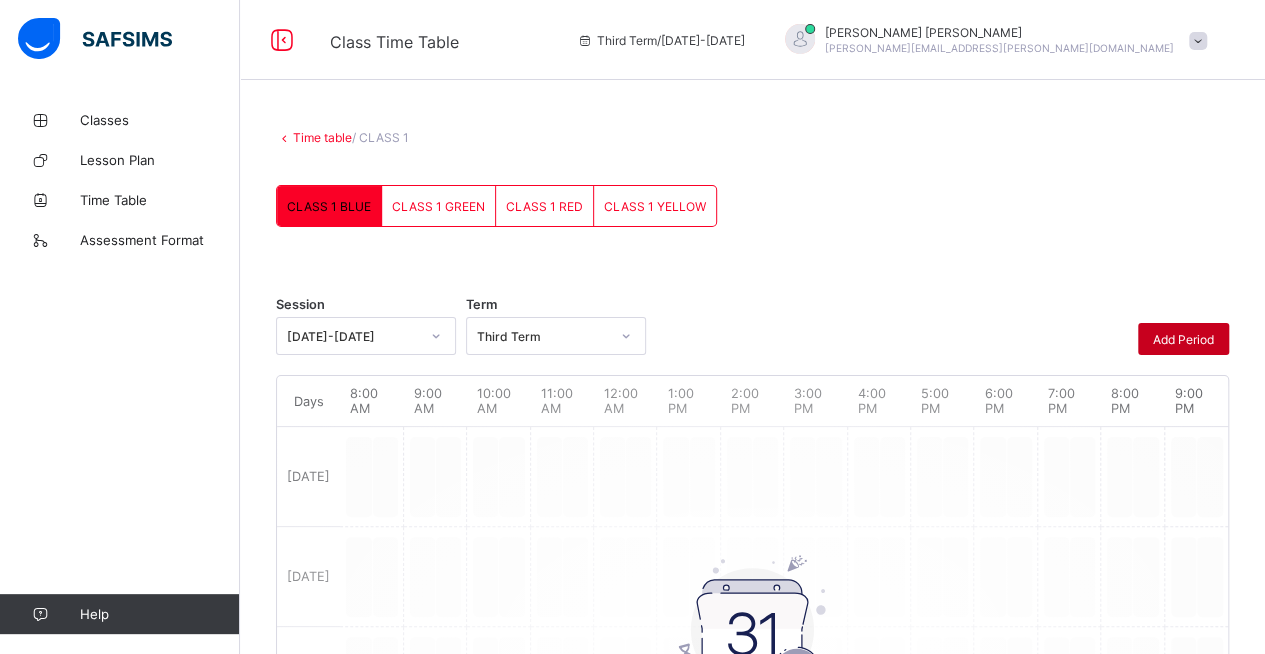 click on "Add Period" at bounding box center (1183, 339) 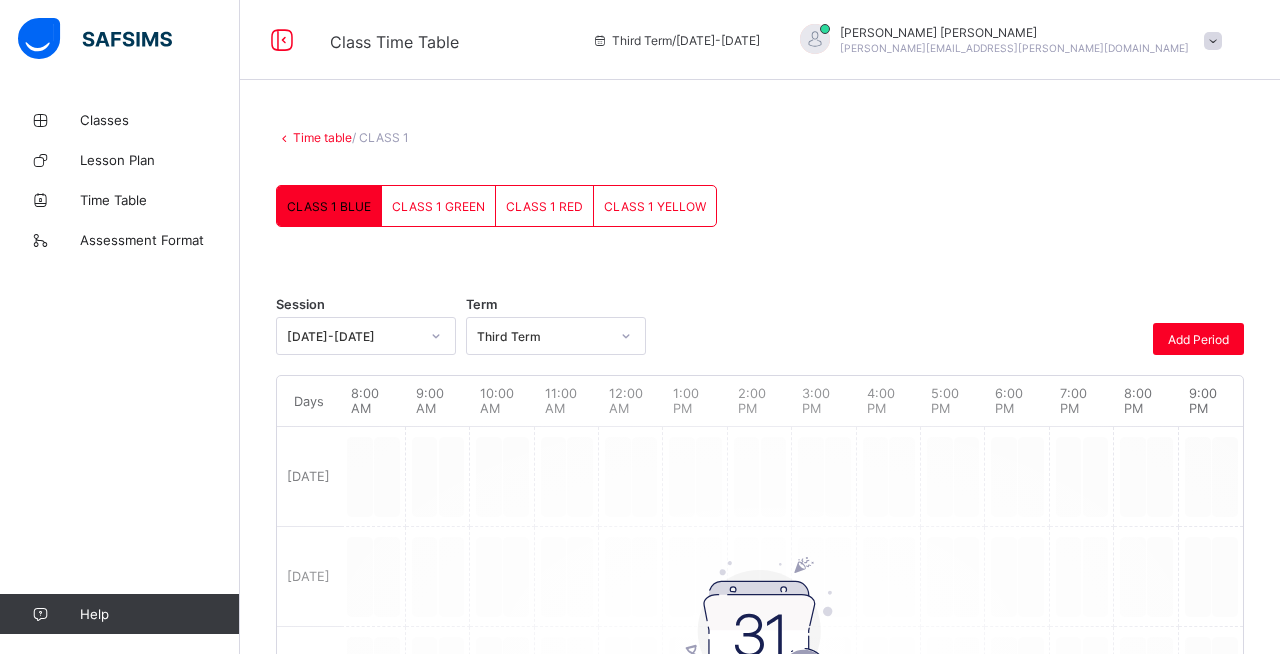 click on "Class CLASS 1 BLUE" at bounding box center [760, 1252] 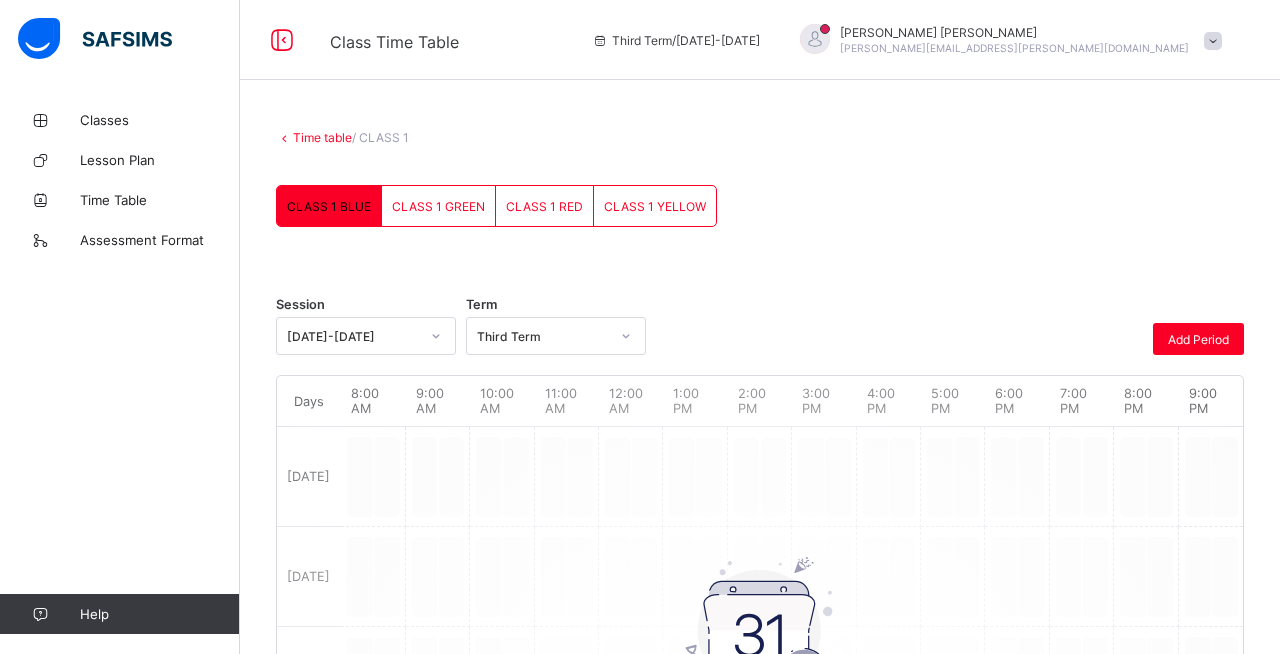 scroll, scrollTop: 0, scrollLeft: 0, axis: both 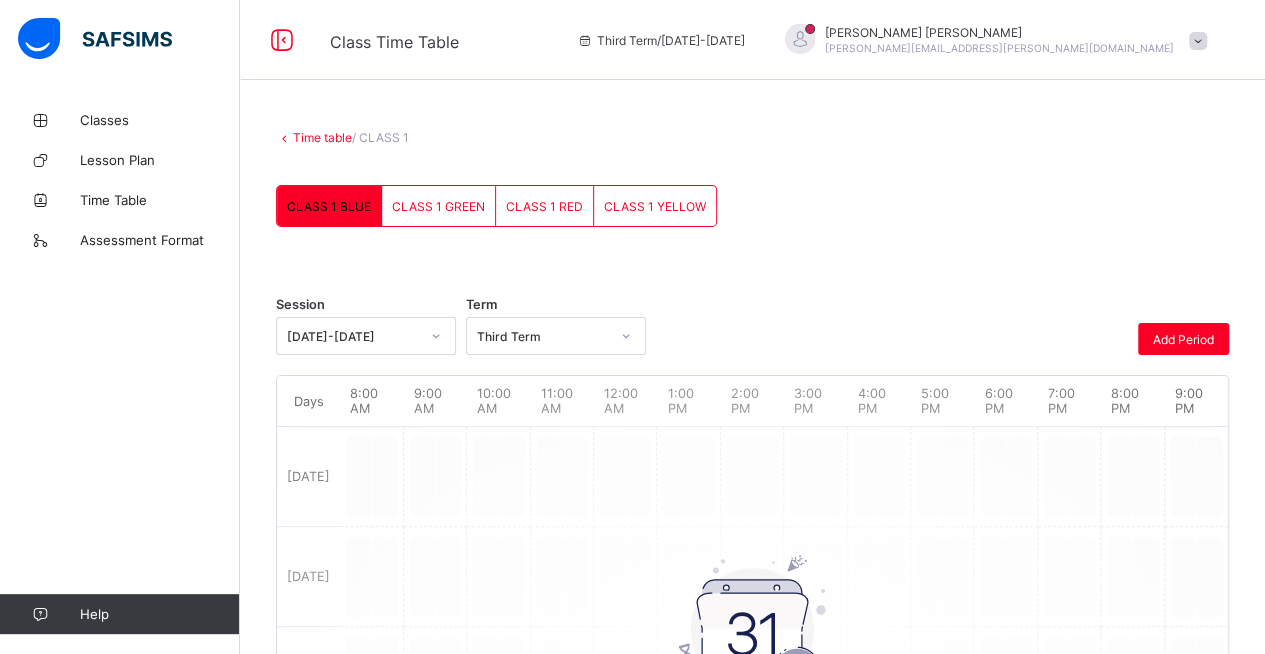 click on "Time table  / CLASS 1 CLASS 1 BLUE CLASS 1 GREEN CLASS 1 RED CLASS 1 YELLOW CLASS 1 BLUE More Options    Session  [DATE]-[DATE]  Term  Third Term  Add Period  Days 8:00   AM 9:00   AM 10:00   AM 11:00   AM 12:00   AM 1:00   PM 2:00   PM 3:00   PM 4:00   PM 5:00   PM 6:00   PM 7:00   PM 8:00   PM 9:00   PM [DATE] [DATE] [DATE] [DATE] [DATE] [DATE] [DATE] No Schedule Found You have not created any schedule yet for your classes, click the button below to get started   Add period    Session  [DATE]-[DATE]  Term  Third Term  Add Period  Days 8:00   AM 9:00   AM 10:00   AM 11:00   AM 12:00   AM 1:00   PM 2:00   PM 3:00   PM 4:00   PM 5:00   PM 6:00   PM 7:00   PM 8:00   PM 9:00   PM [DATE] [DATE] [DATE] [DATE] [DATE] [DATE] [DATE] No Schedule Found You have not created any schedule yet for your classes, click the button below to get started   Add period    Session  [DATE]-[DATE]  Term  Third Term  Add Period  Days 8:00   AM 9:00   AM 10:00   AM 11:00   AM 12:00   AM 1:00   PM 2:00   PM 3:00   PM 4:00   PM 5:00" at bounding box center [752, 584] 